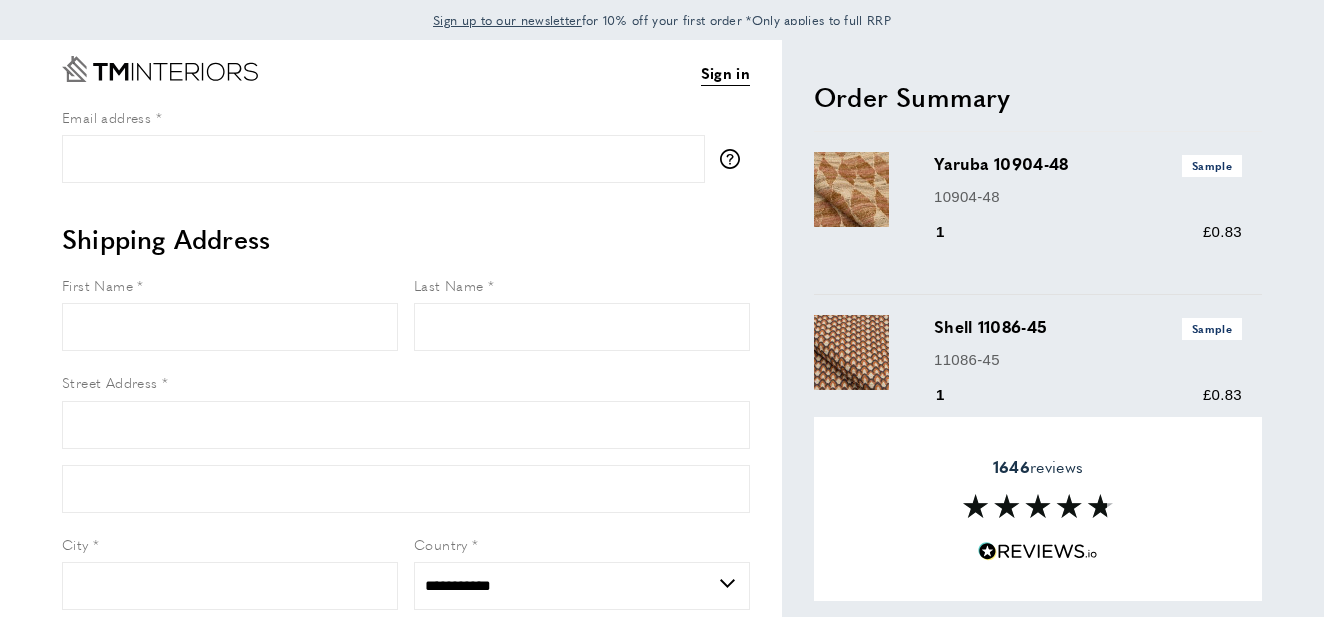 select on "**" 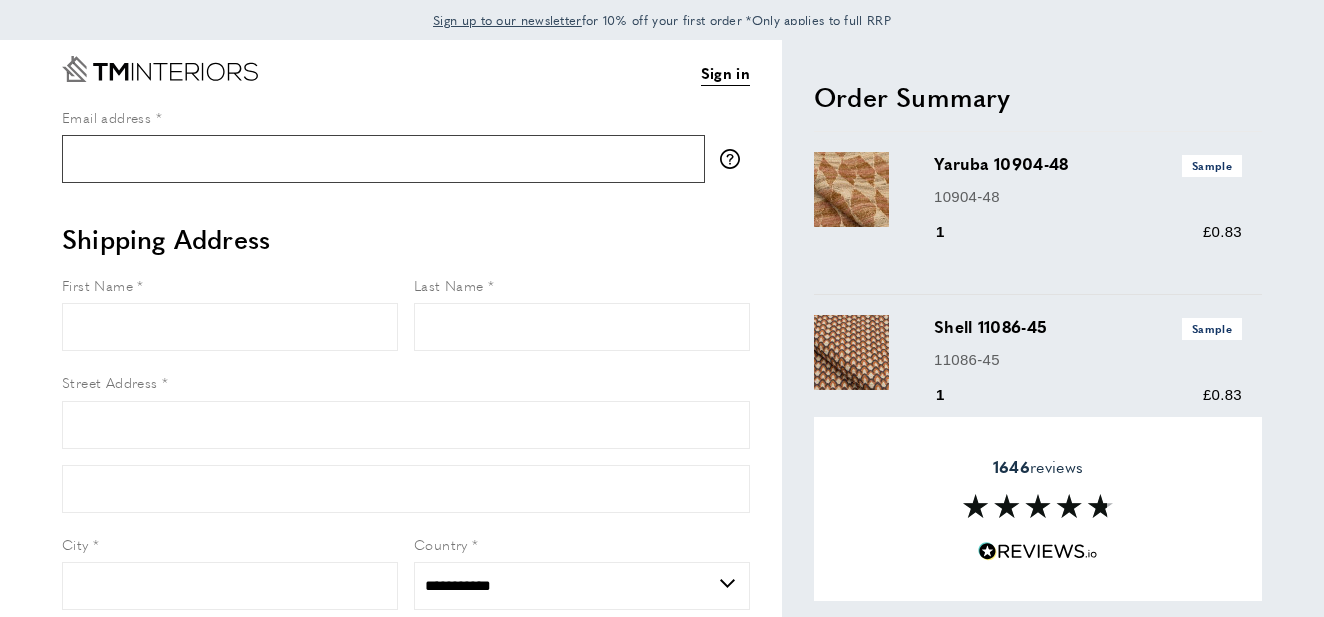 click on "Email address" at bounding box center (383, 159) 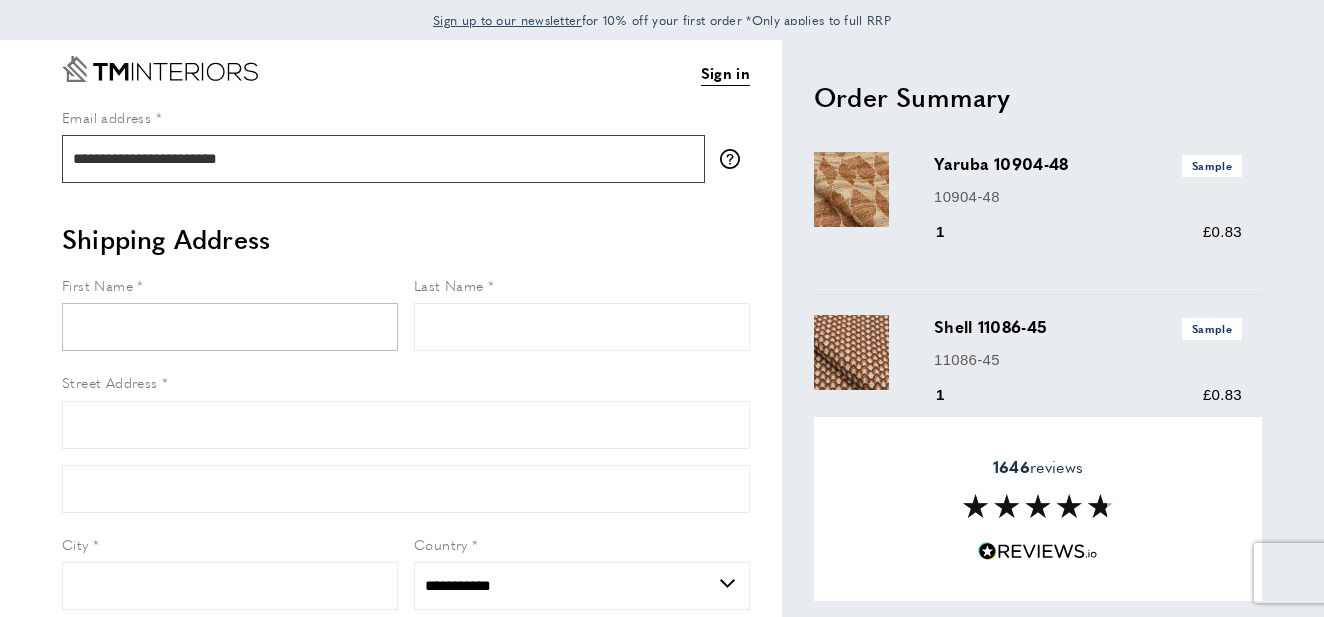 type on "**********" 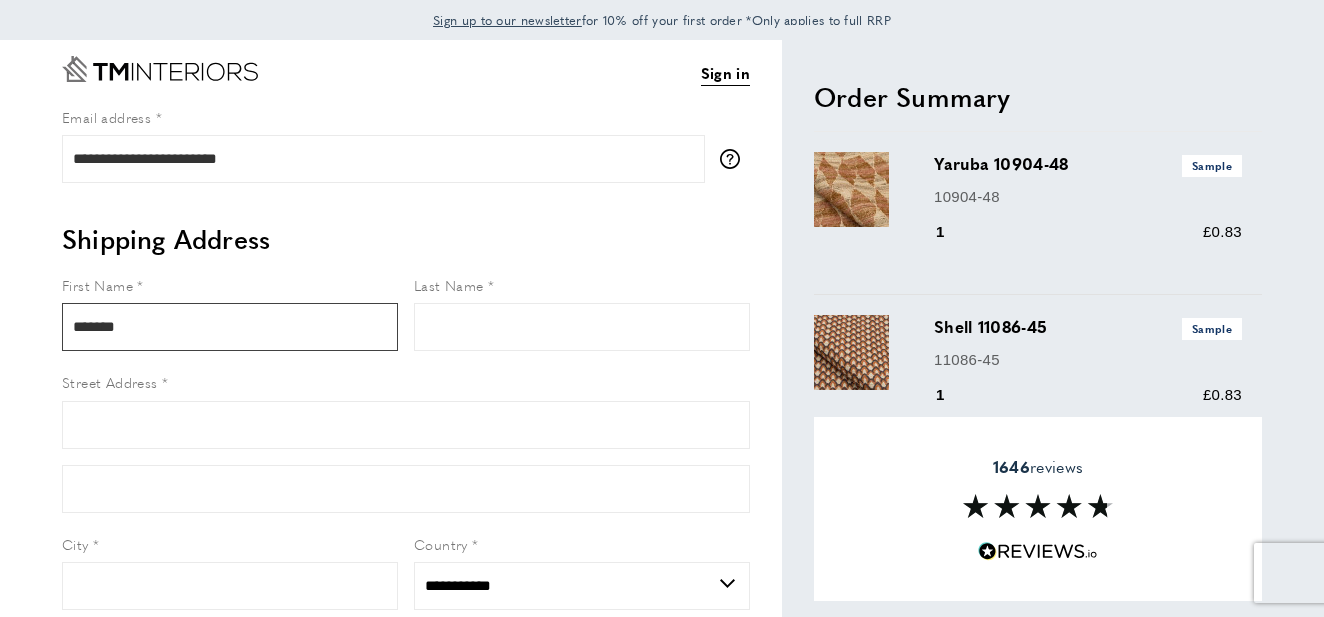 type on "******" 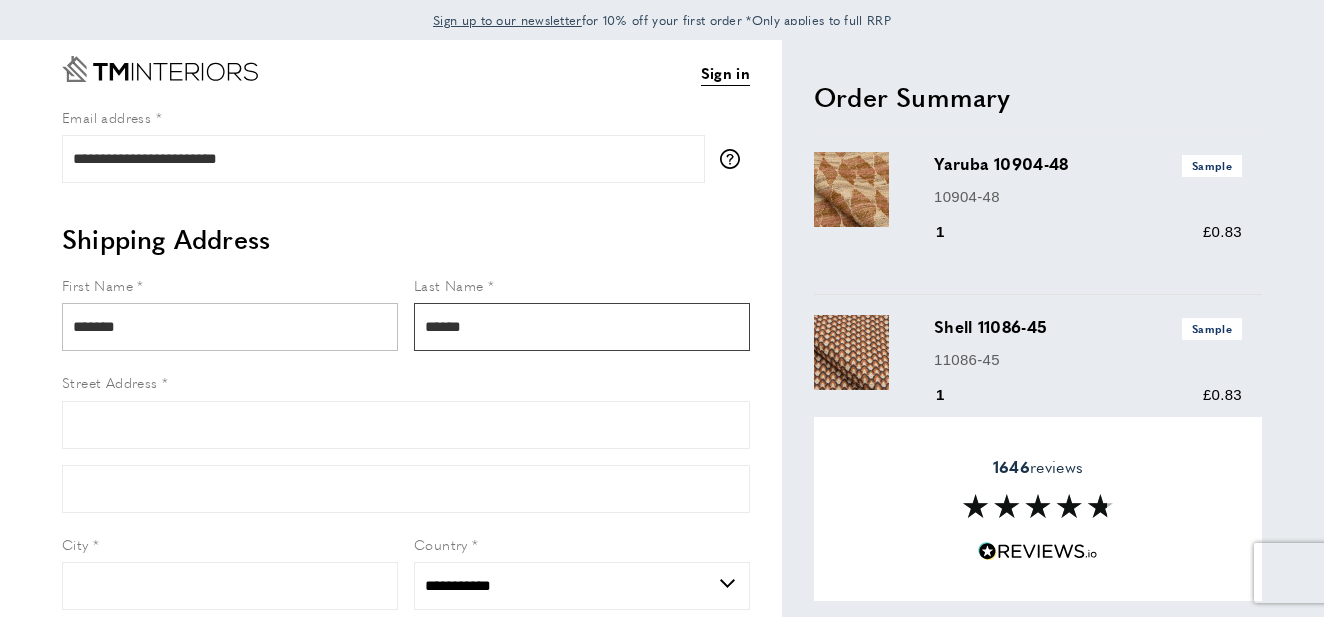 type on "******" 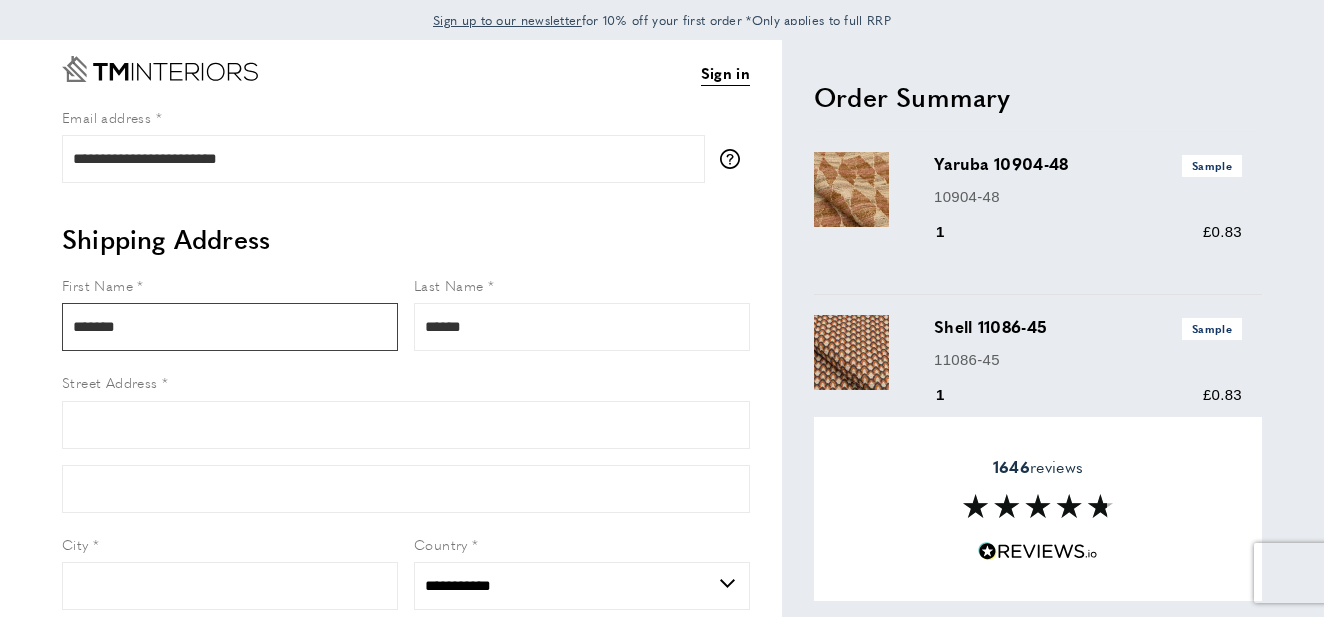 click on "******" at bounding box center [230, 327] 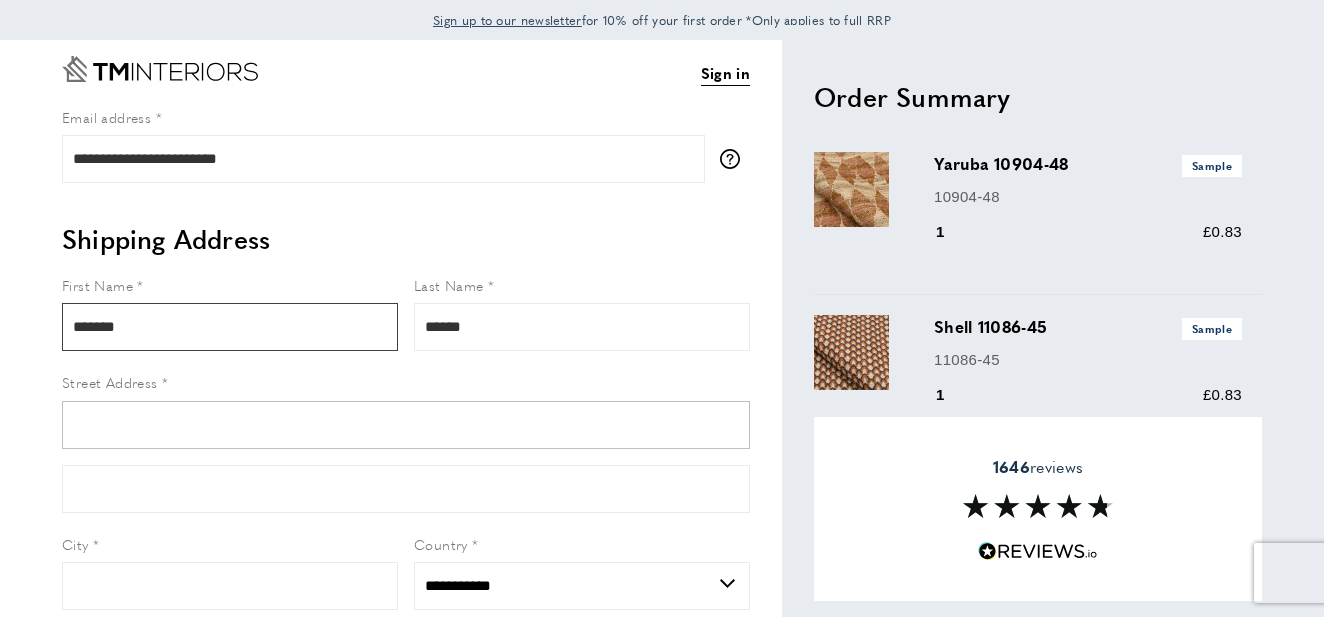 type on "******" 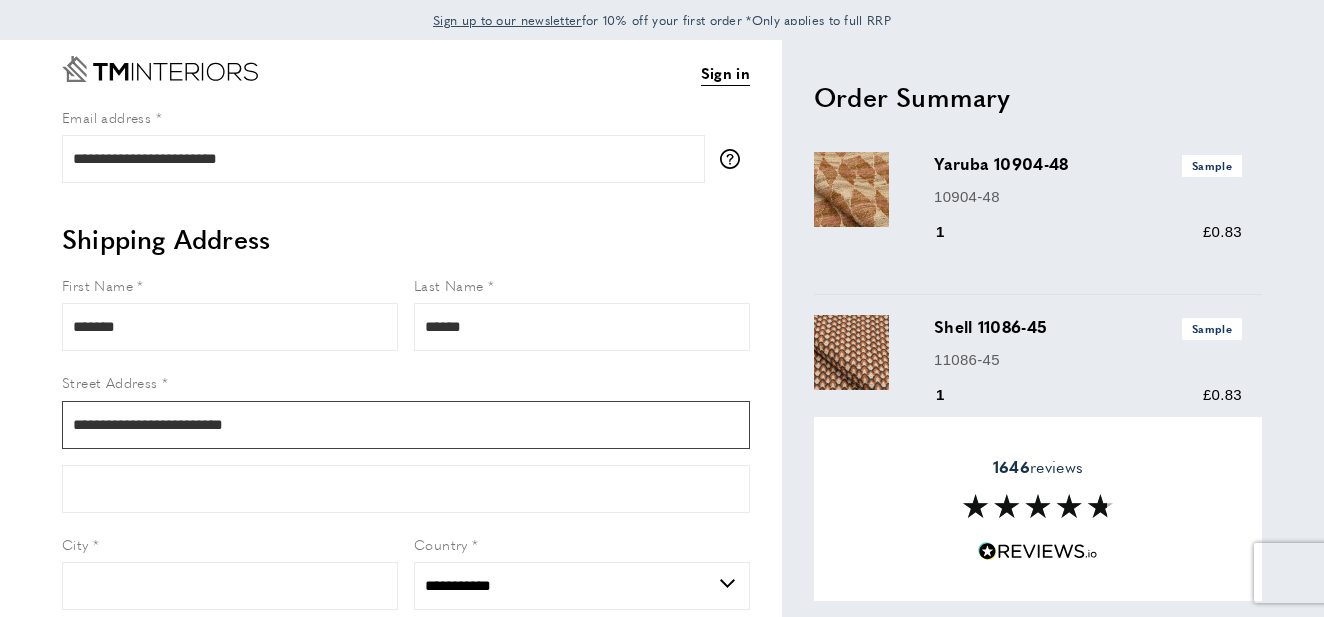 type on "*" 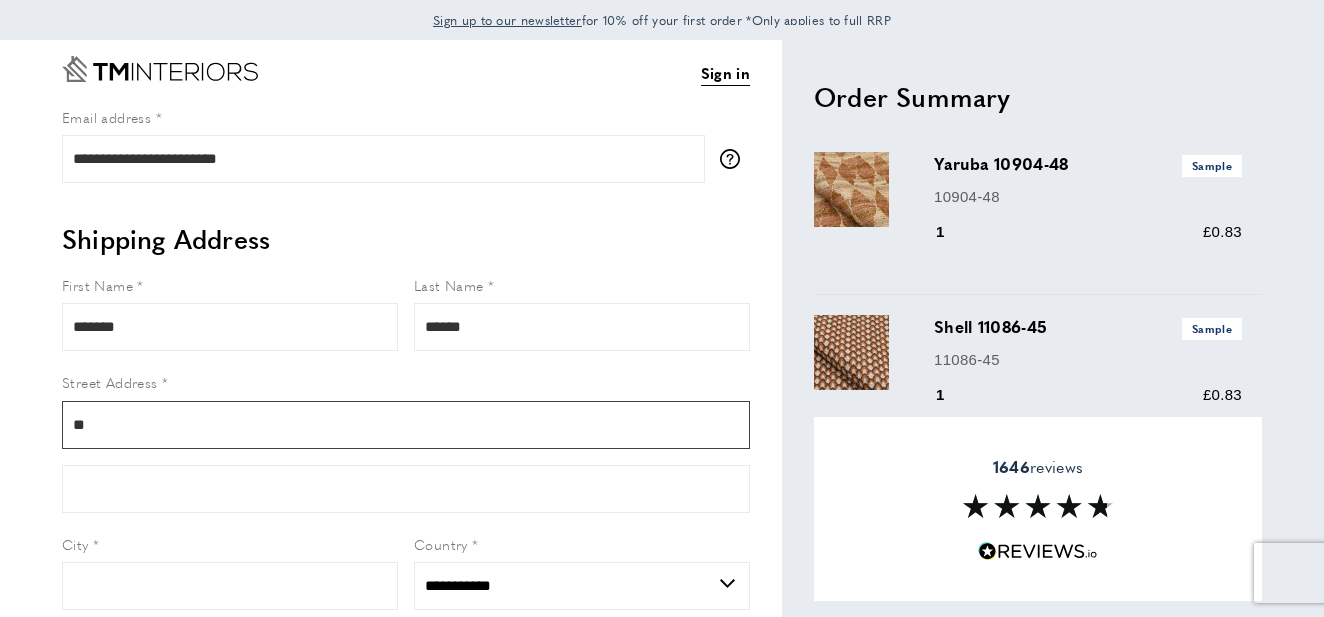 type on "*" 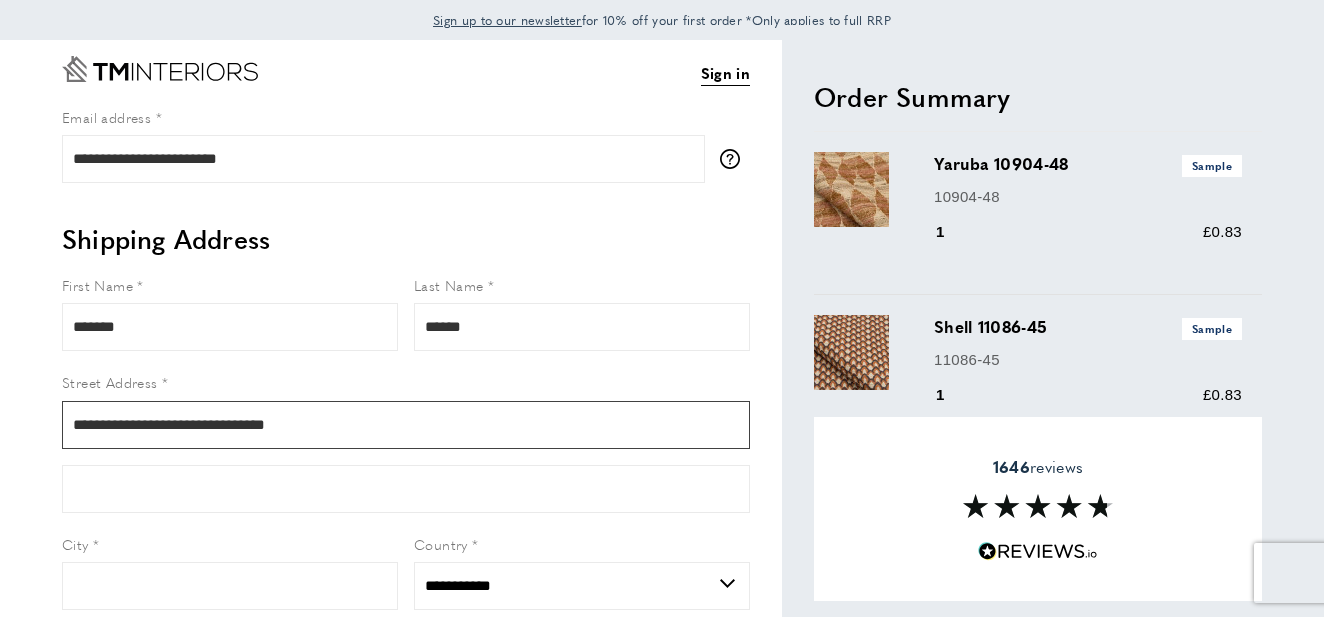type on "**********" 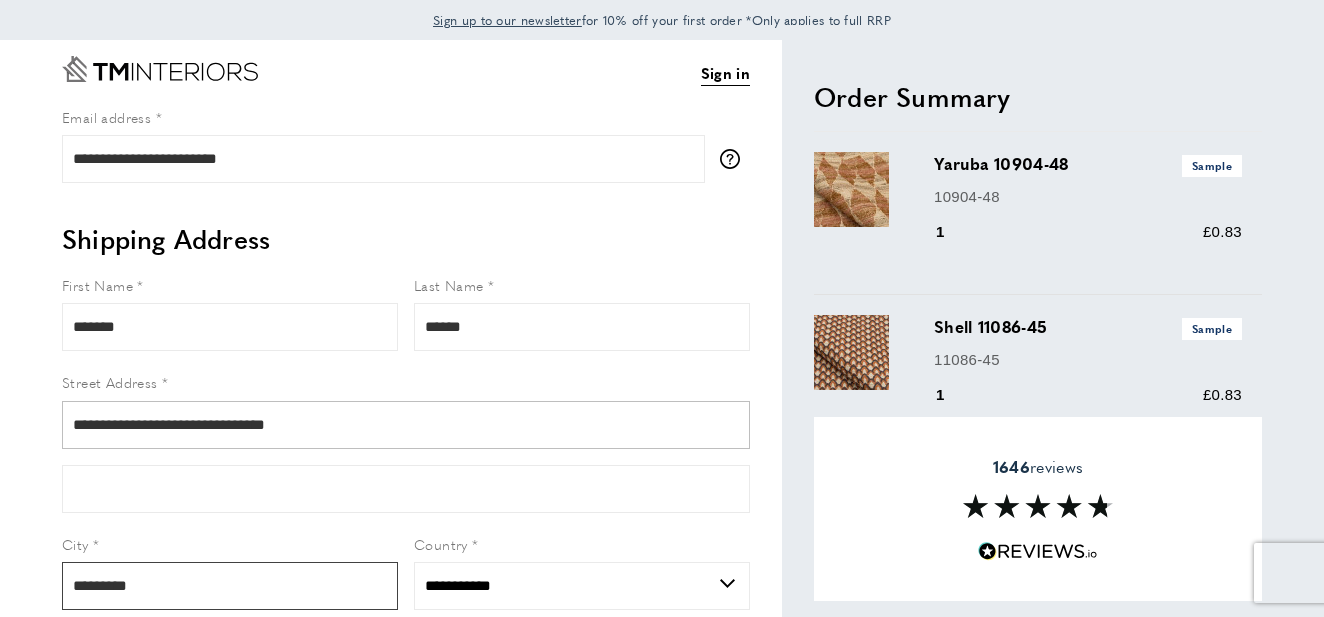 type on "********" 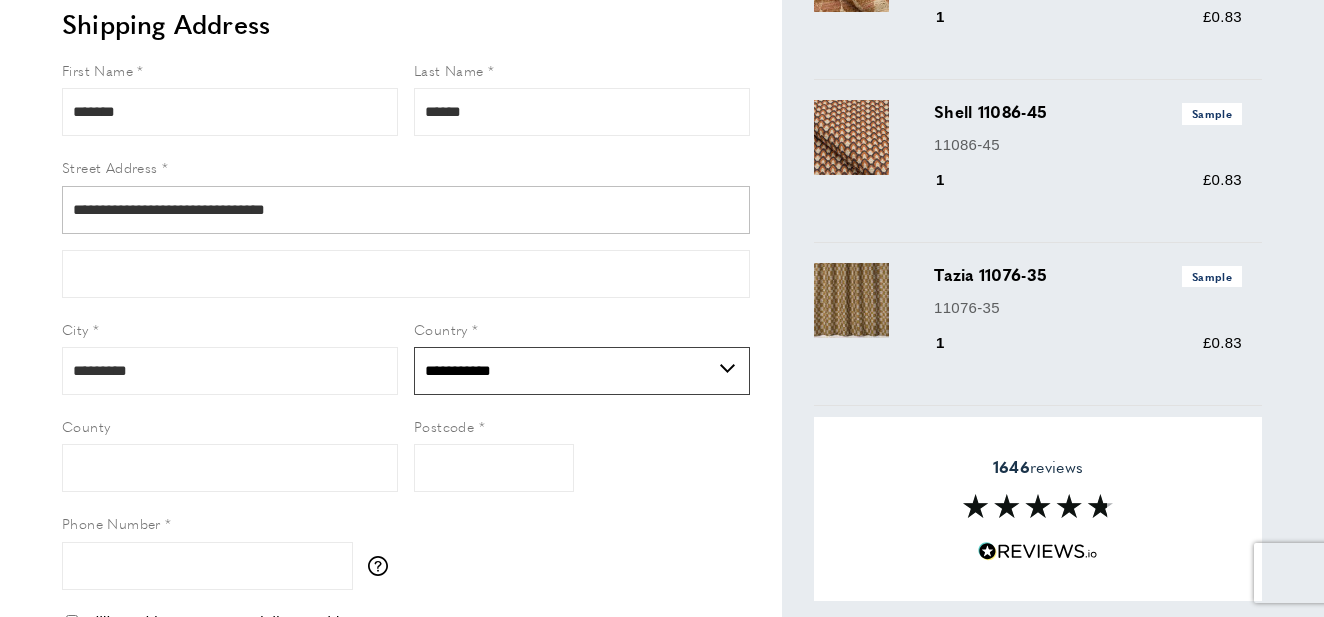 scroll, scrollTop: 221, scrollLeft: 0, axis: vertical 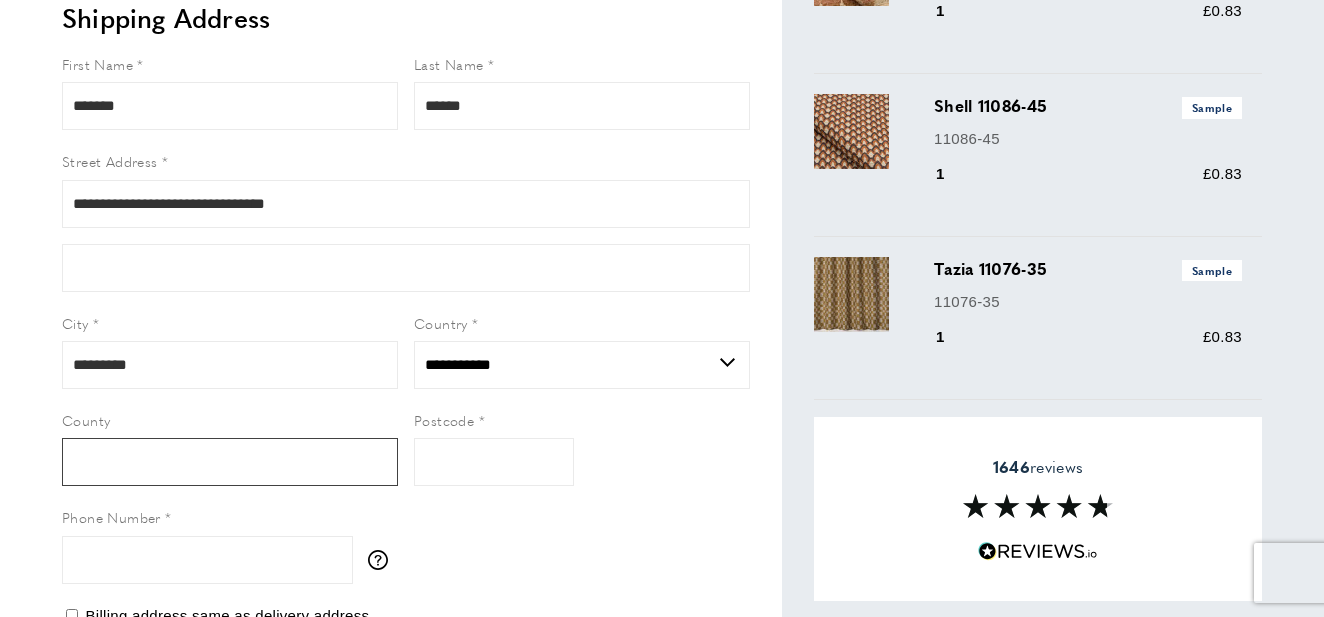 click on "County" at bounding box center [230, 462] 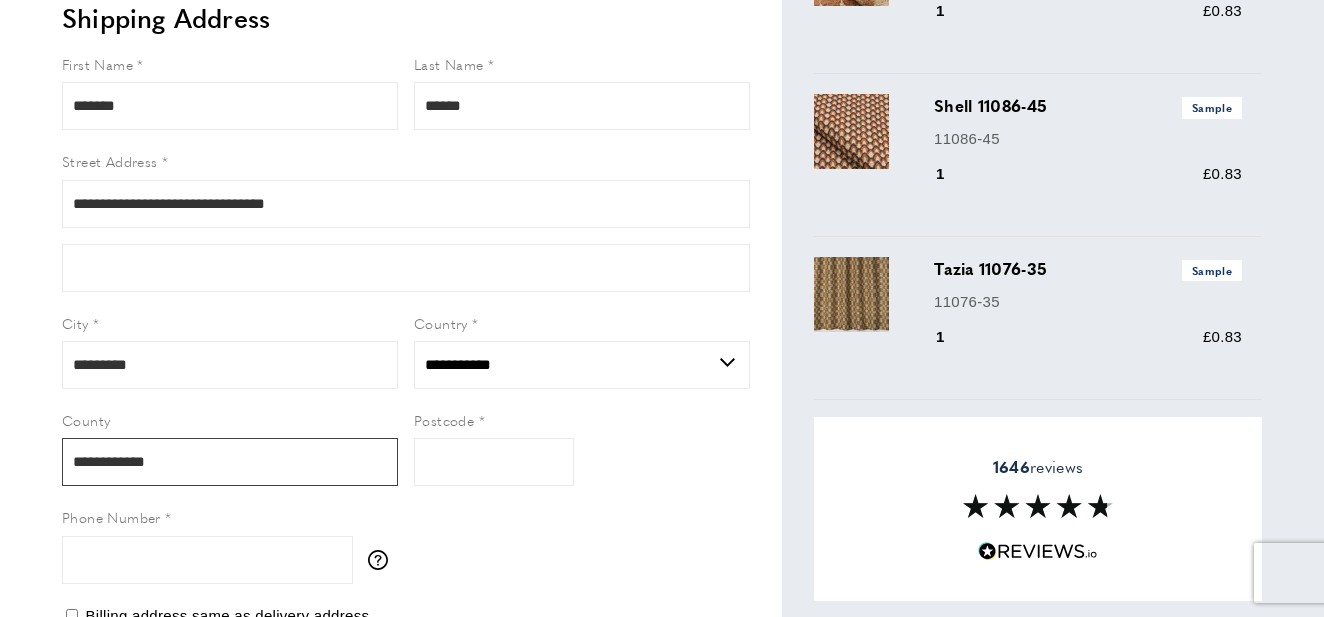 type on "**********" 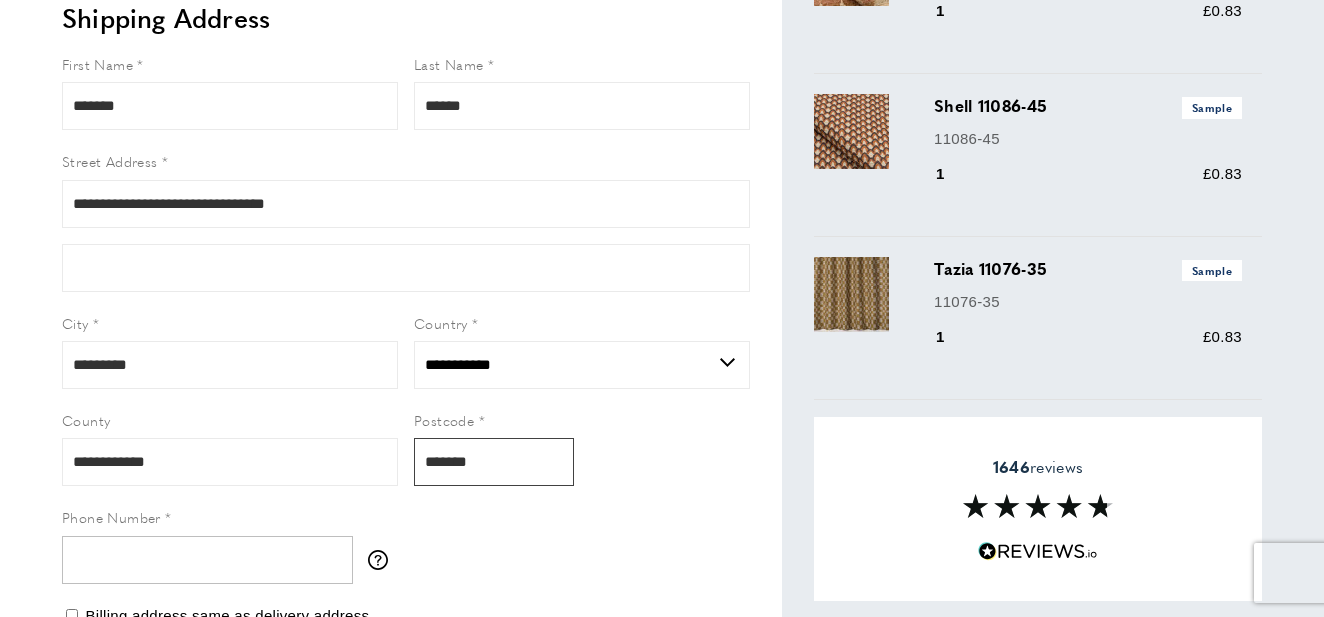 type on "*******" 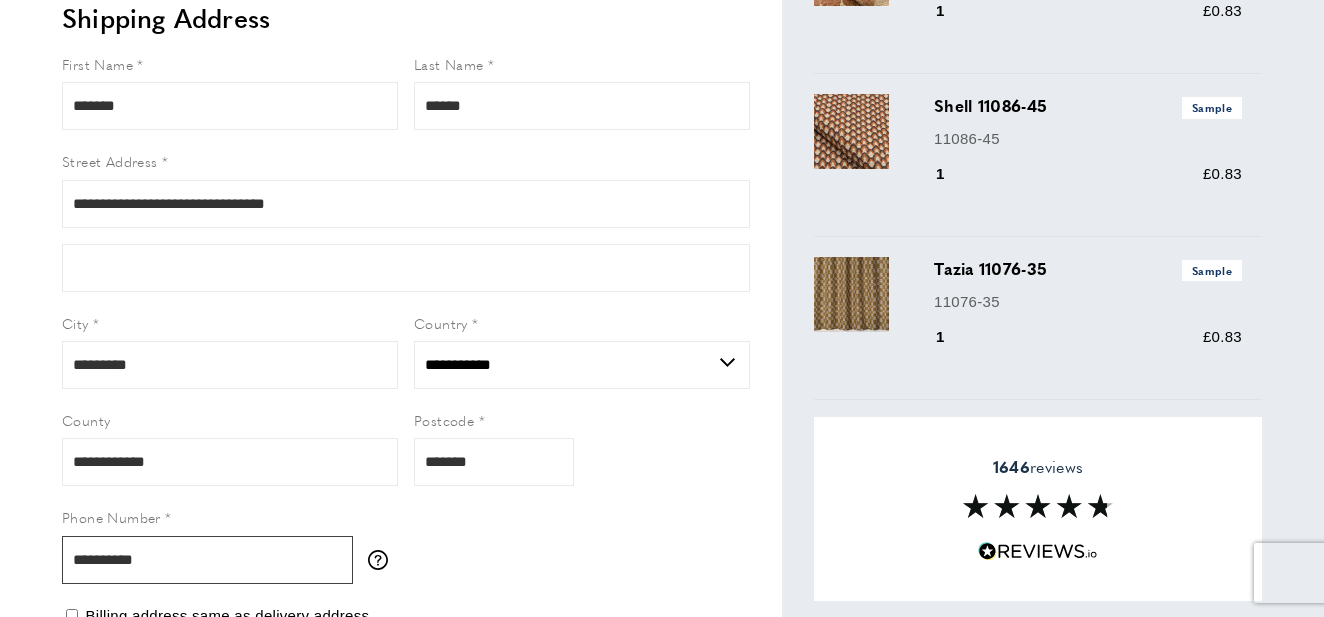 type on "**********" 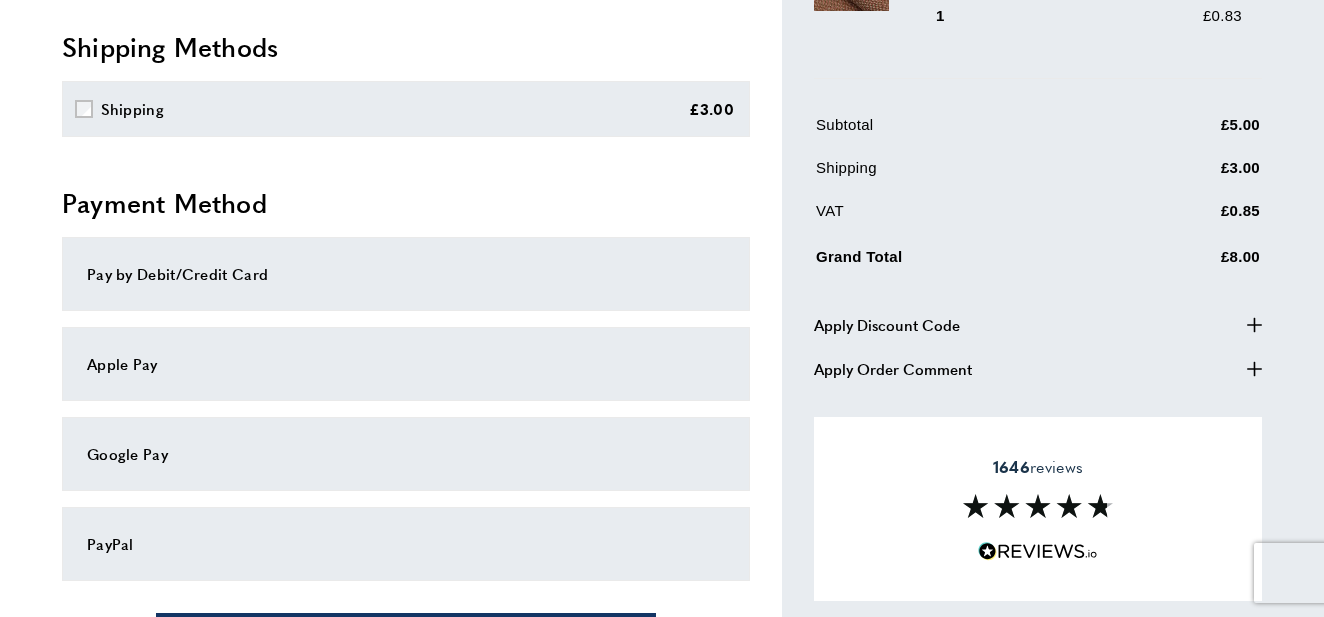 scroll, scrollTop: 875, scrollLeft: 0, axis: vertical 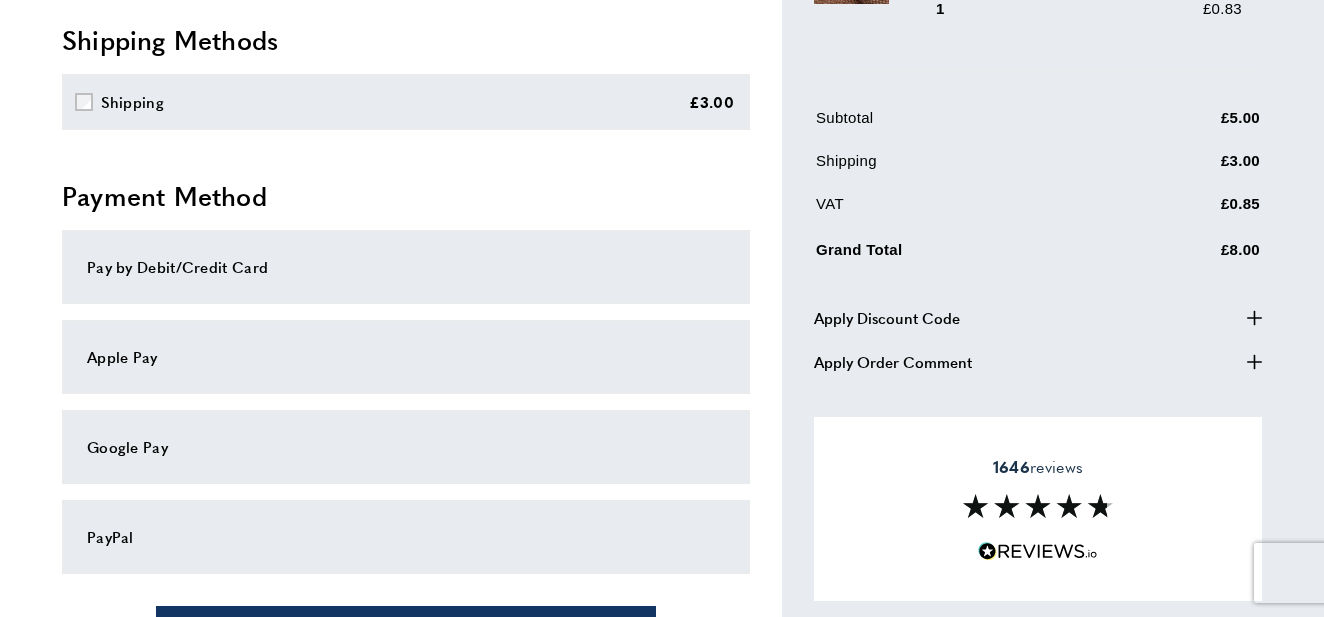 type on "******" 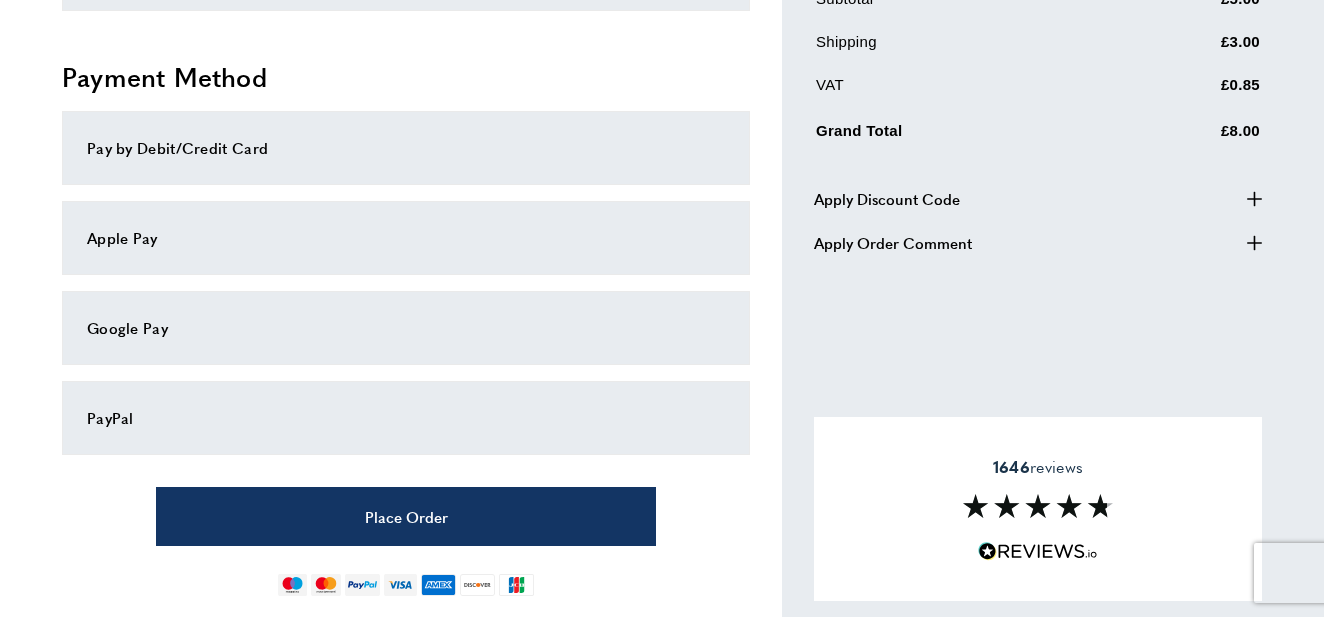 scroll, scrollTop: 995, scrollLeft: 0, axis: vertical 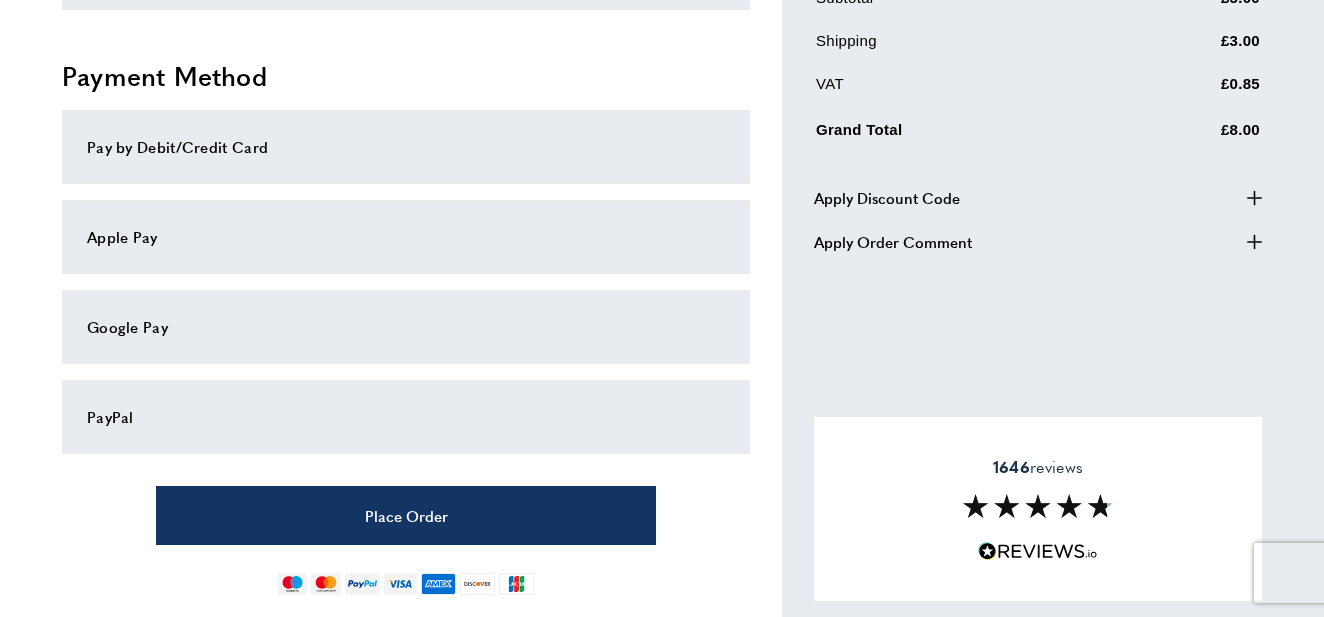 type on "**********" 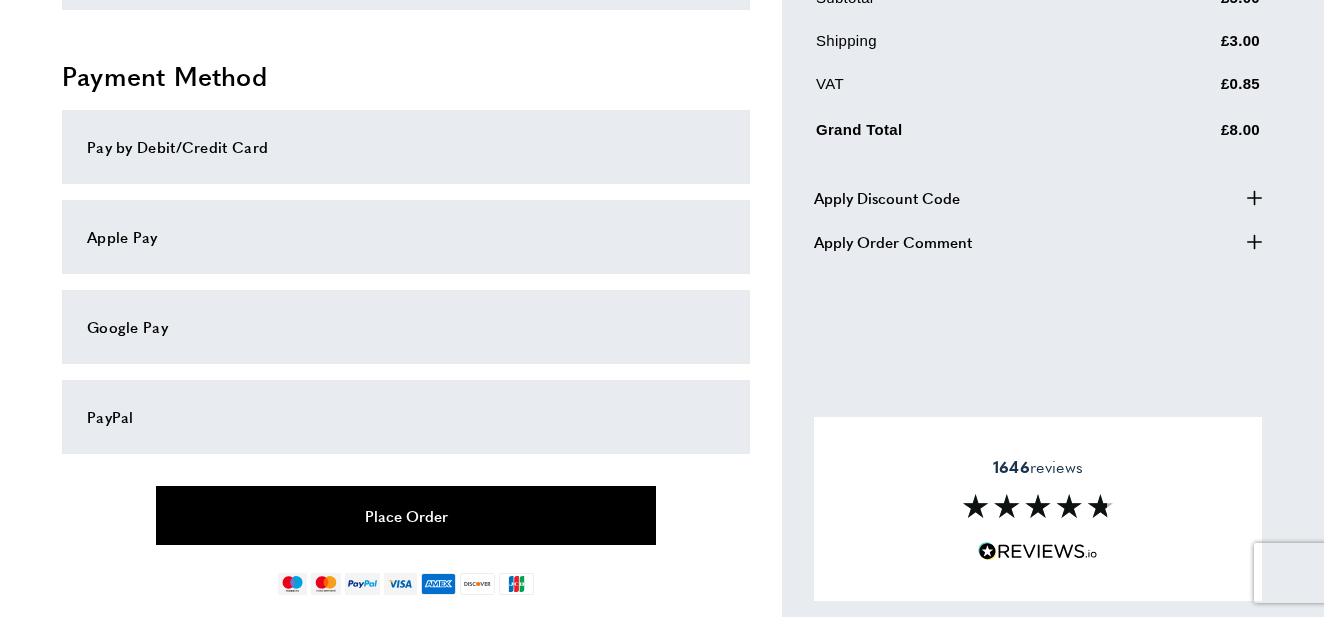 click on "Place Order" at bounding box center [406, 515] 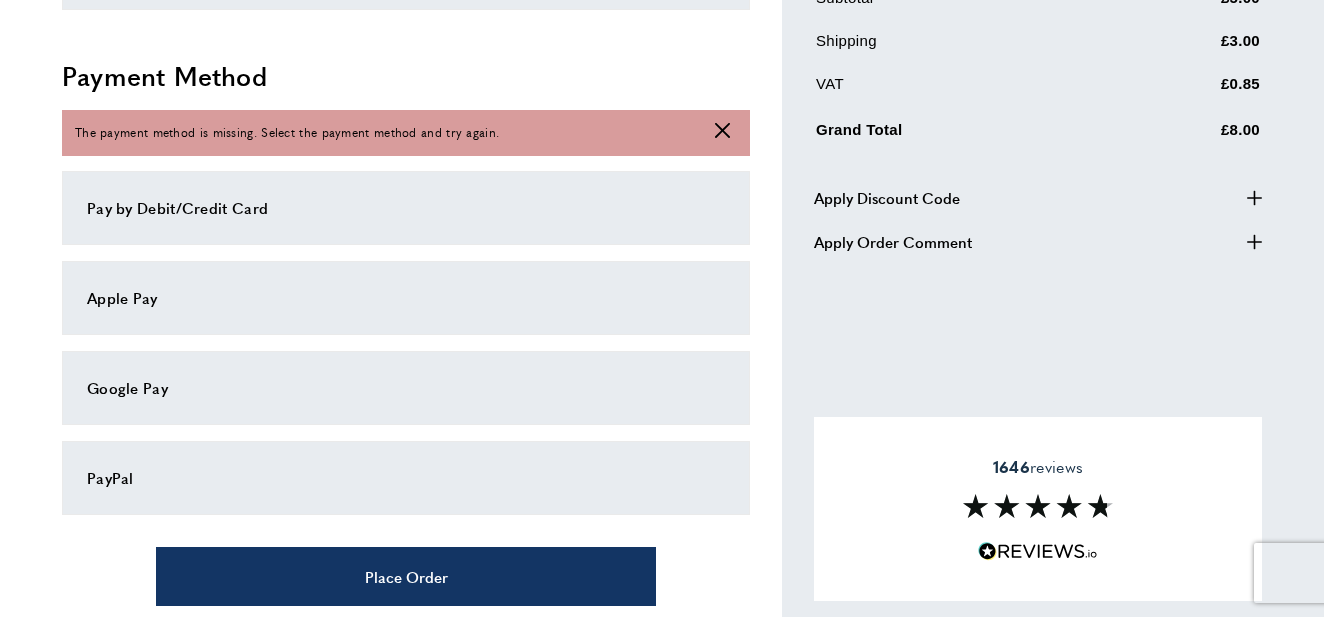click on "Pay by Debit/Credit Card" at bounding box center [406, 208] 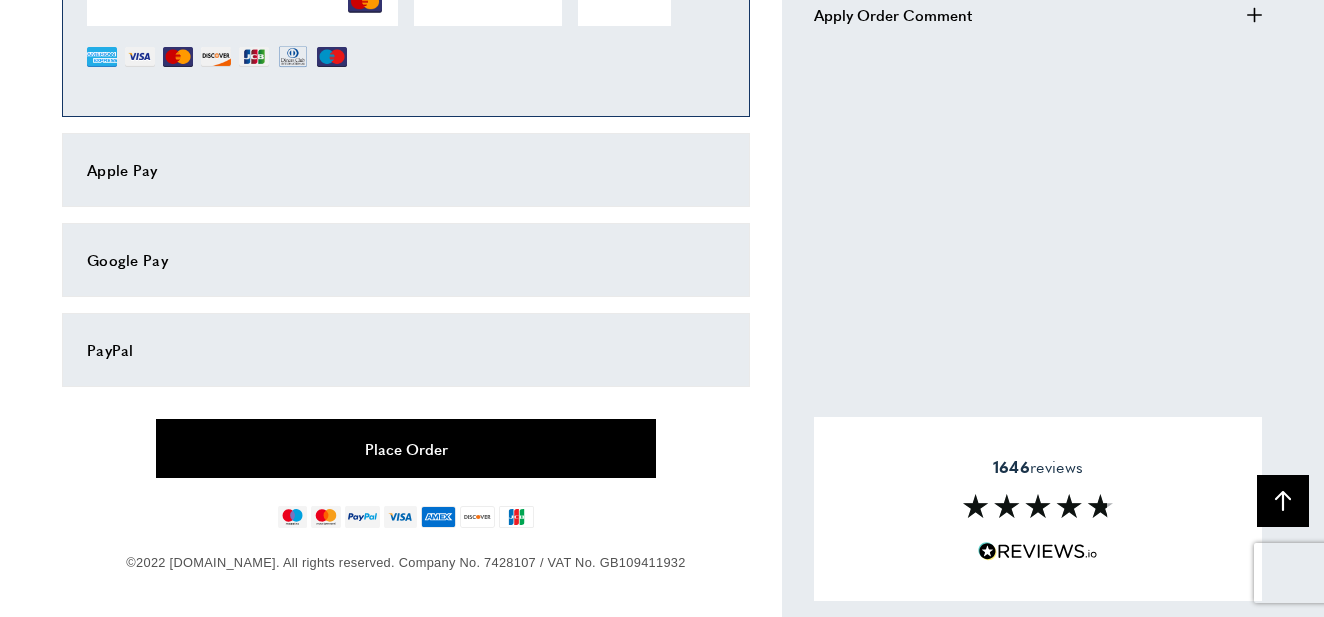 scroll, scrollTop: 1221, scrollLeft: 0, axis: vertical 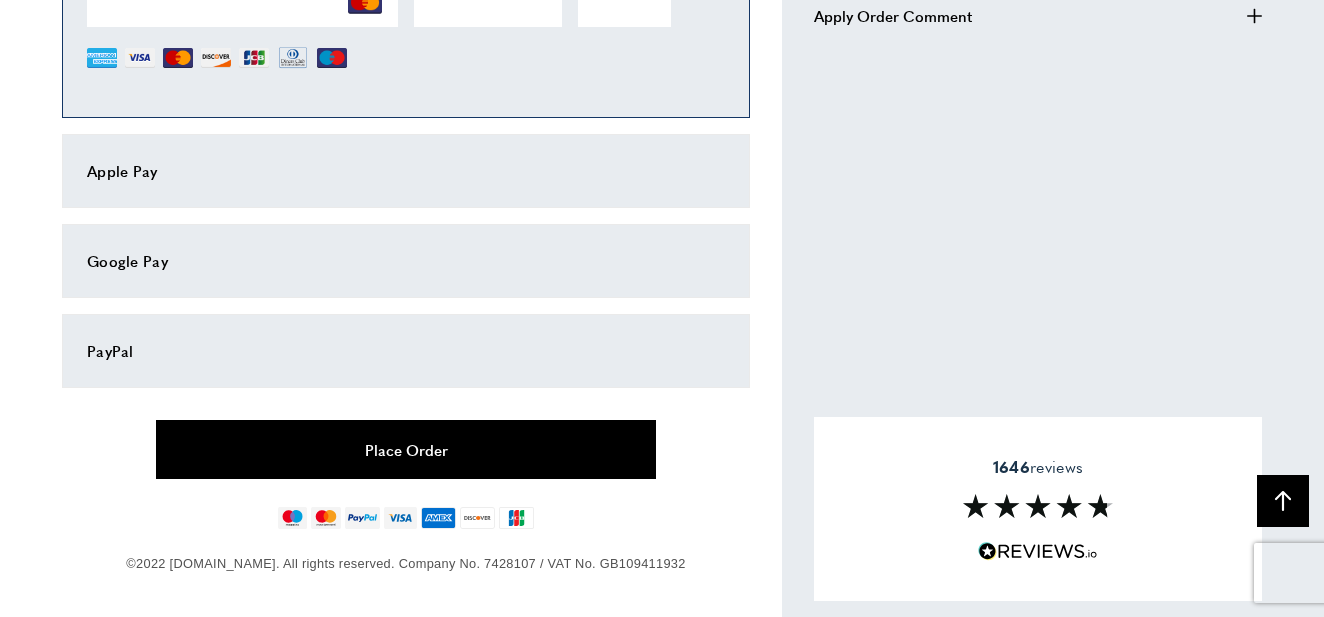 click on "Place Order" at bounding box center [406, 449] 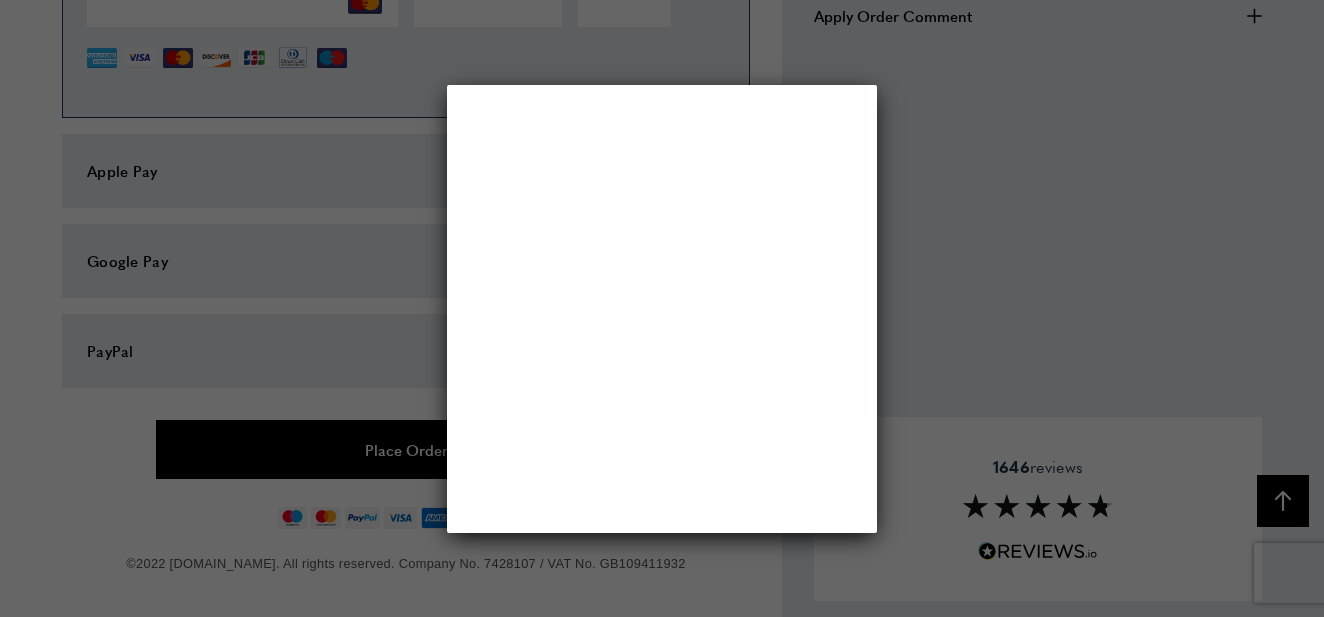 scroll, scrollTop: 0, scrollLeft: 0, axis: both 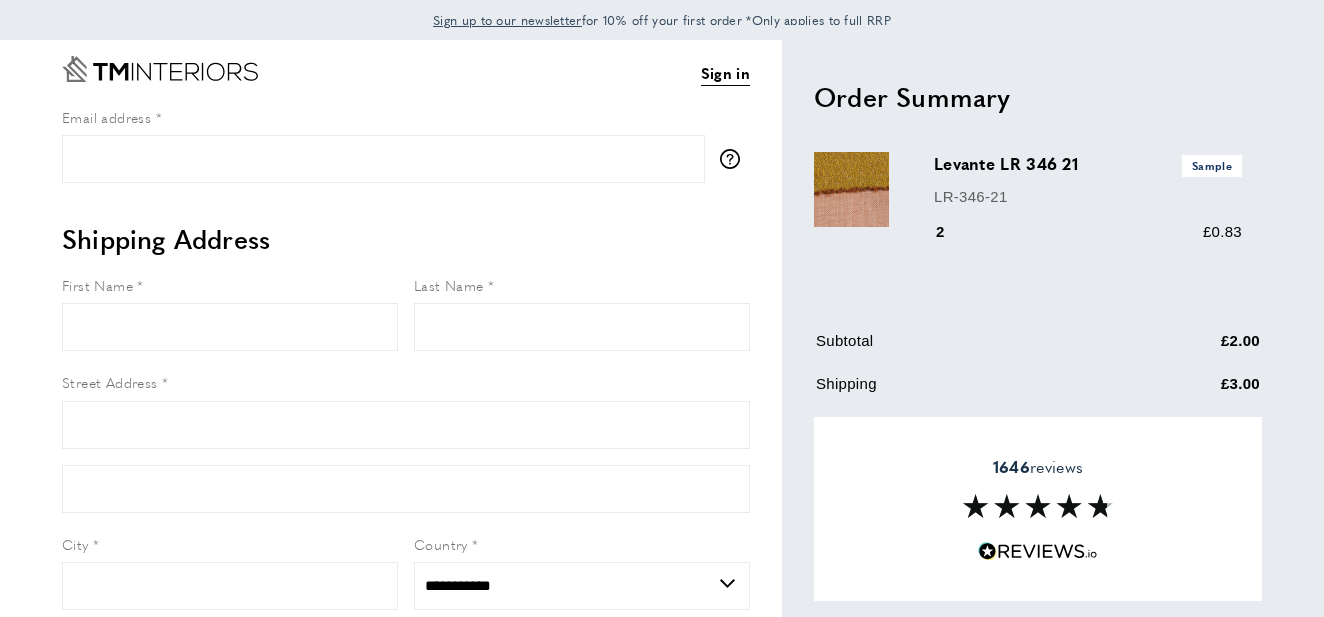 select on "**" 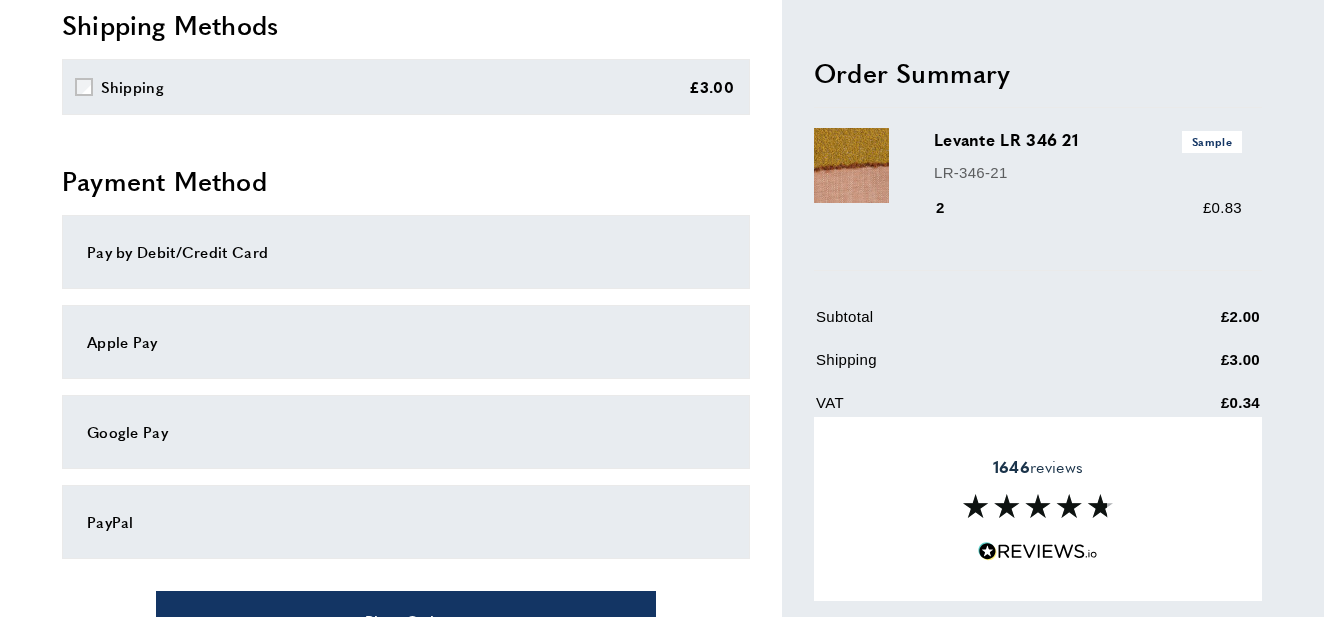 scroll, scrollTop: 895, scrollLeft: 0, axis: vertical 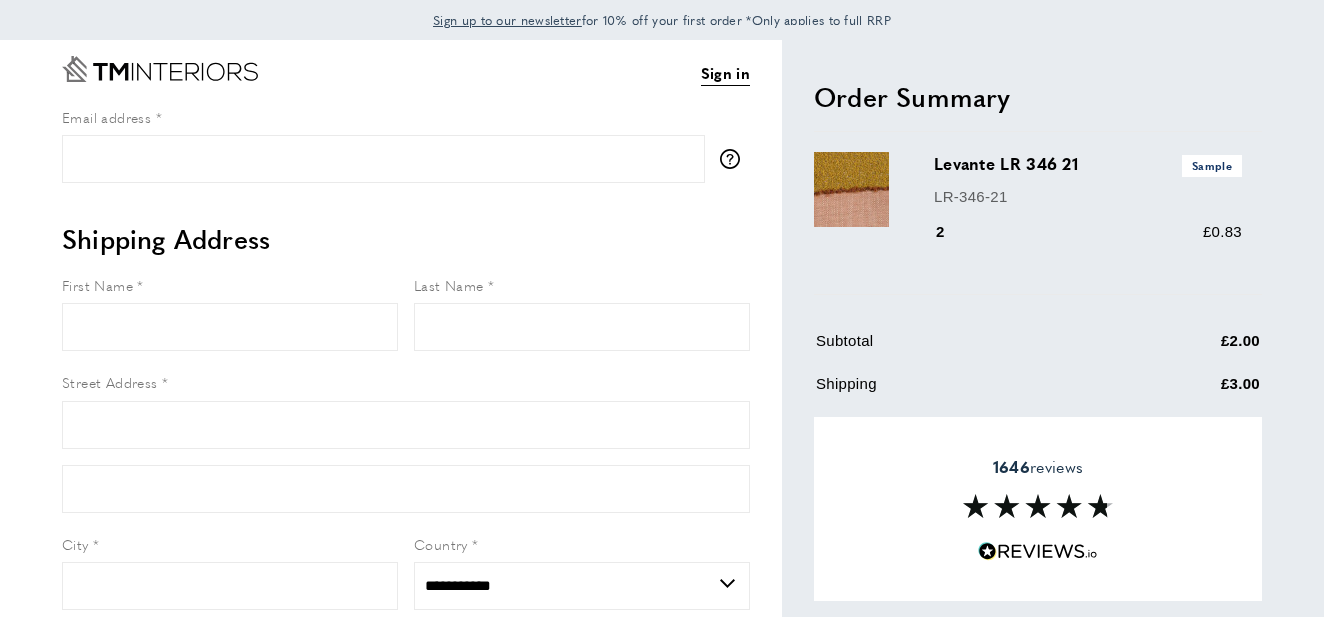 select on "**" 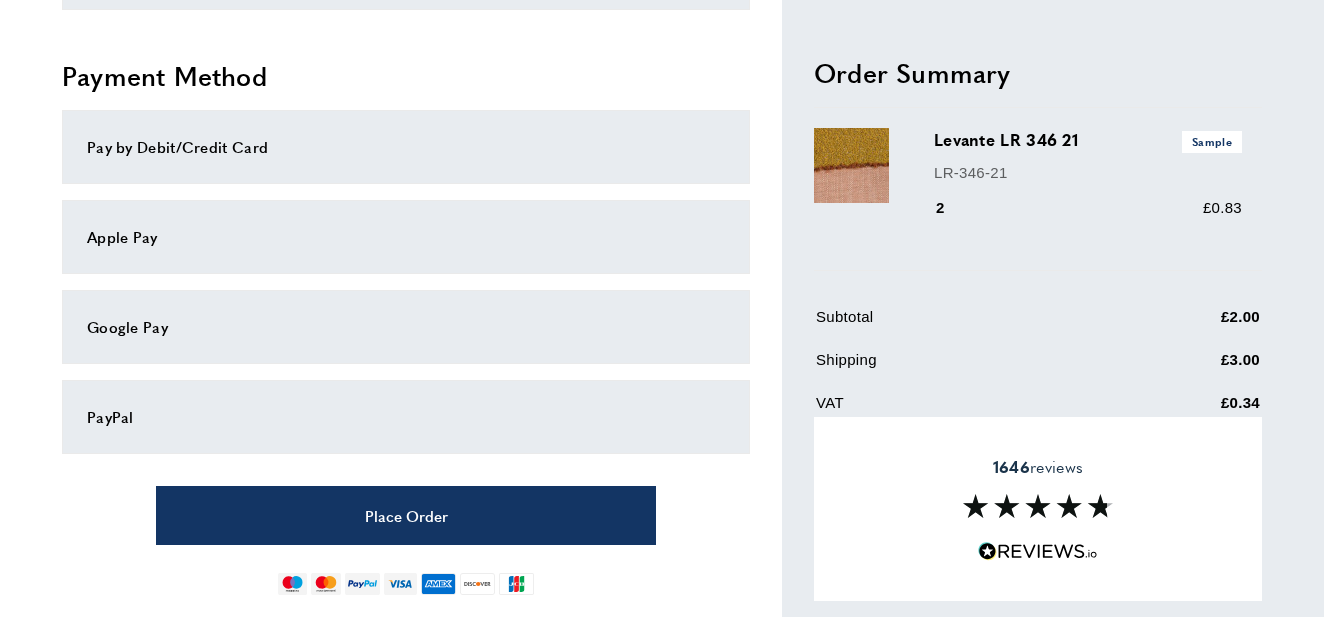 scroll, scrollTop: 1012, scrollLeft: 0, axis: vertical 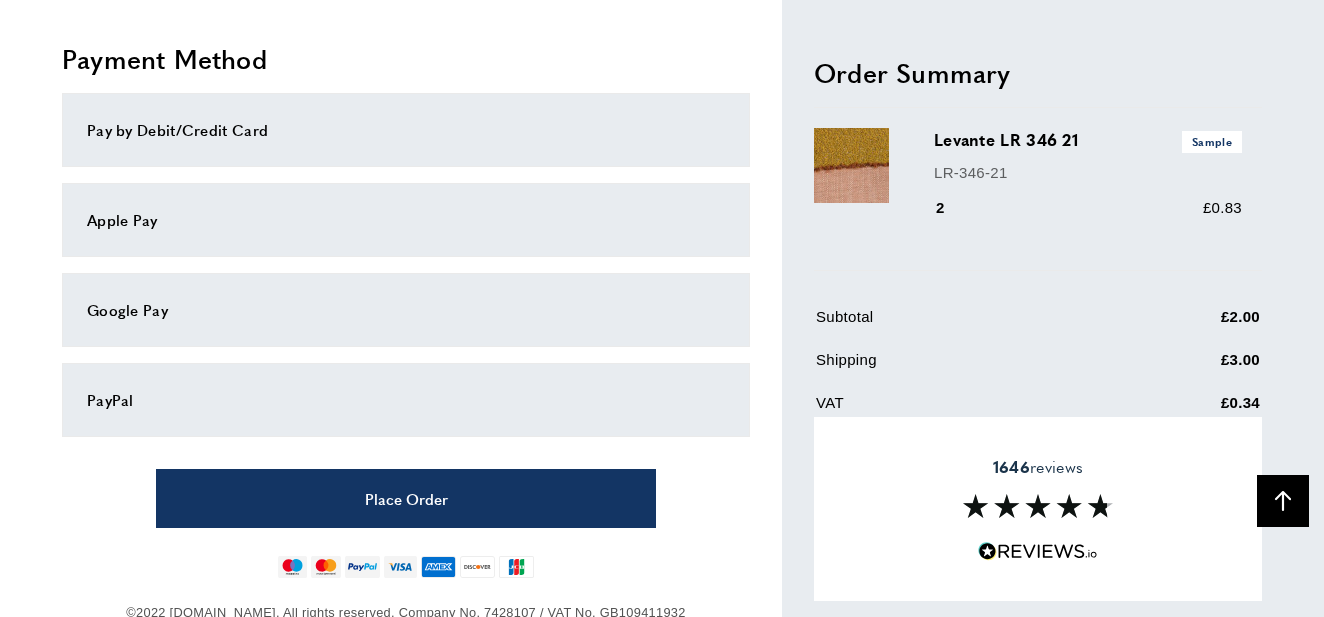 click on "Pay by Debit/Credit Card" at bounding box center [406, 130] 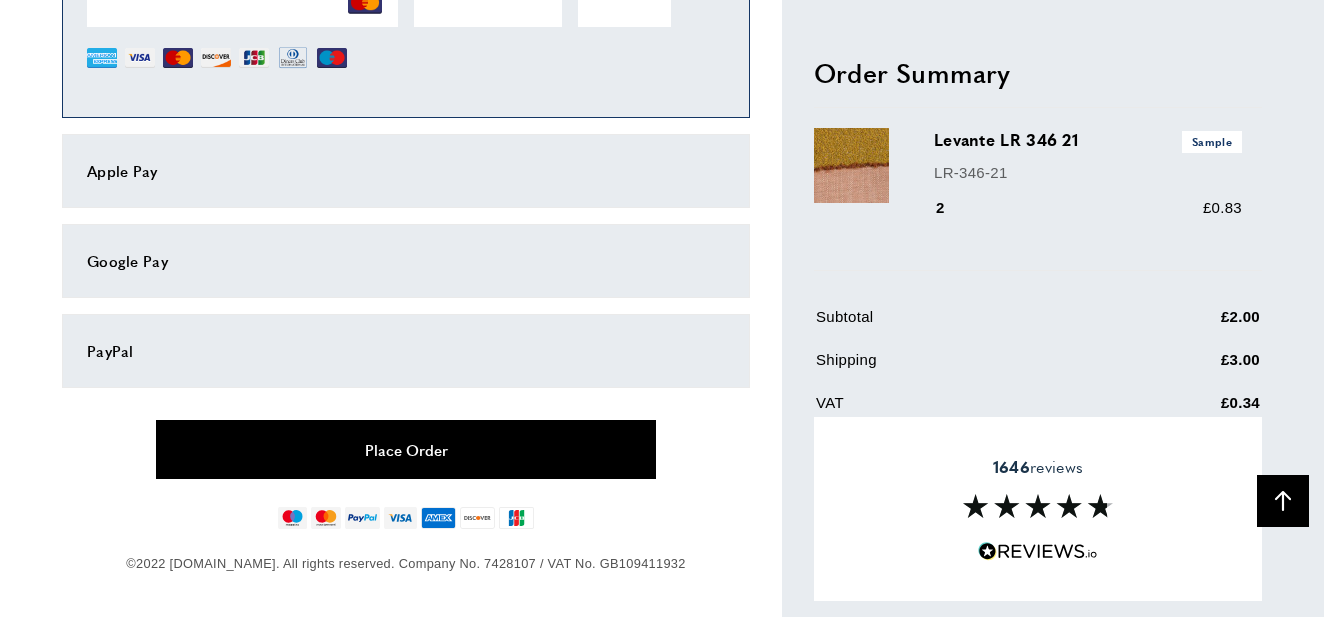 click on "Place Order" at bounding box center [406, 449] 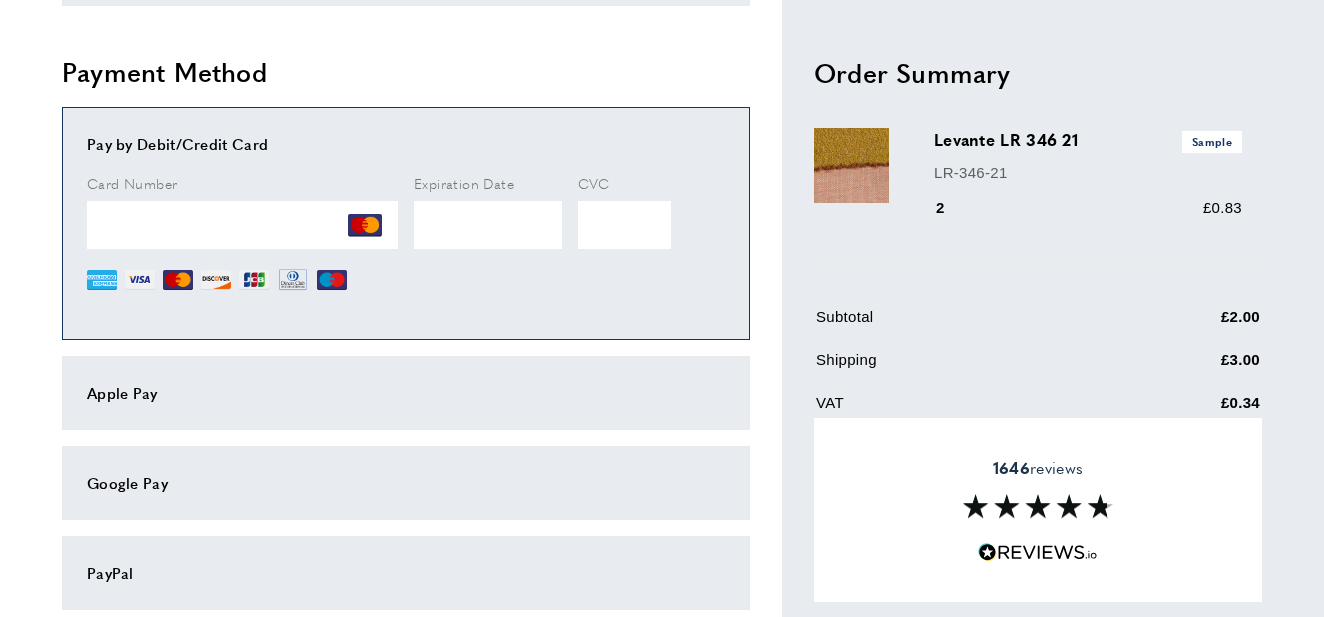 scroll, scrollTop: 17, scrollLeft: 0, axis: vertical 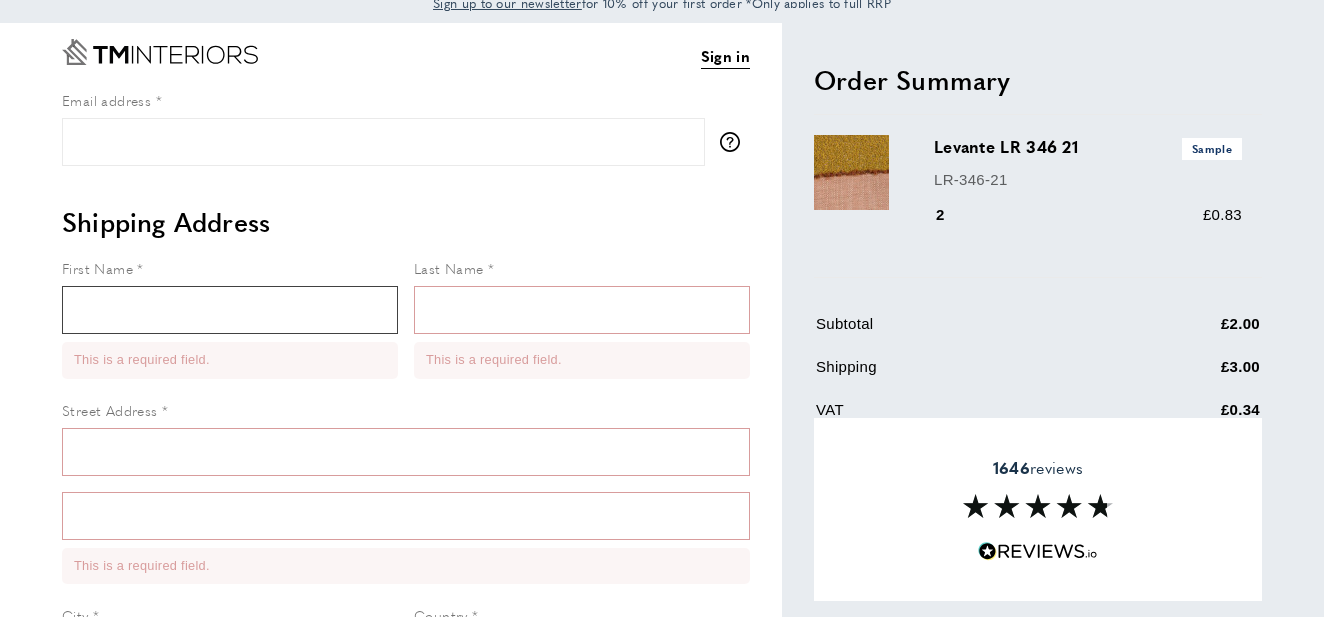 click on "First Name" at bounding box center [230, 310] 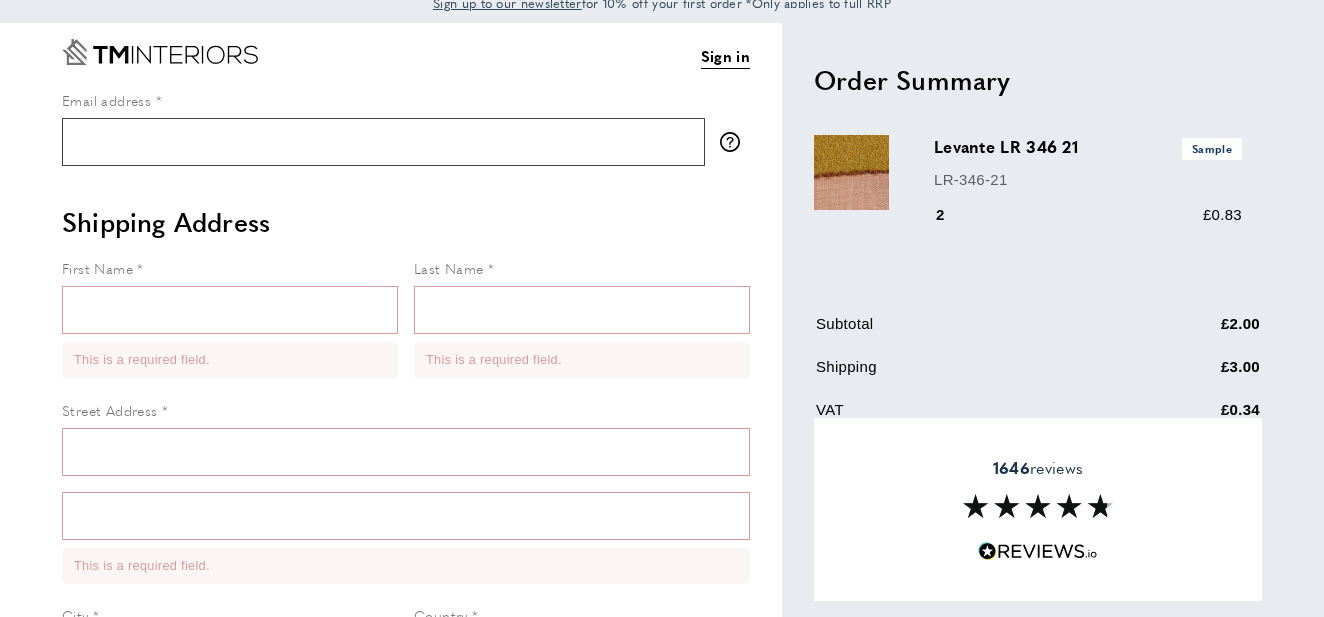 click on "Email address" at bounding box center [383, 142] 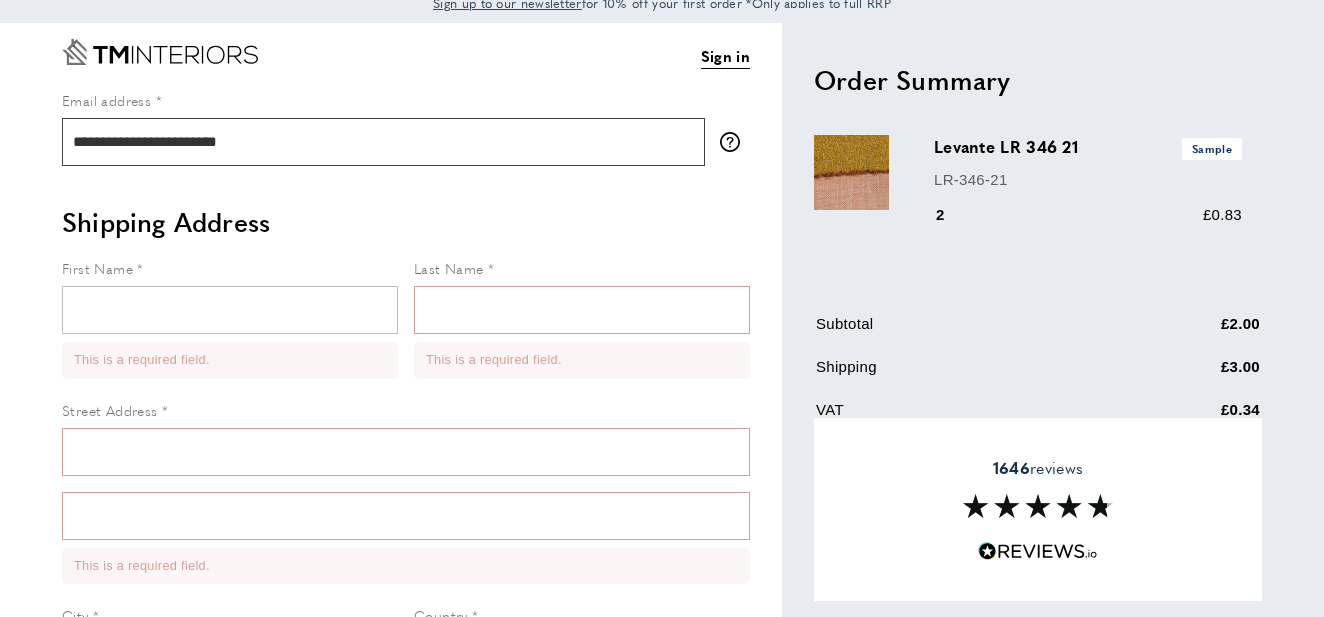 type on "**********" 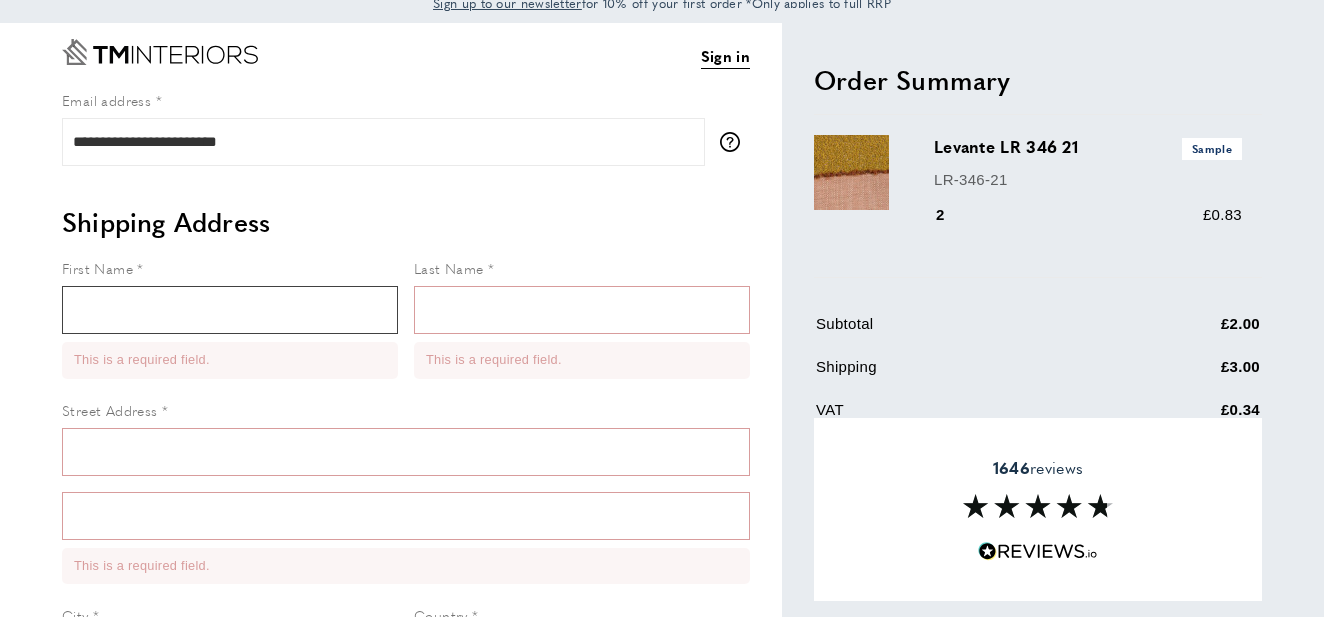 click on "First Name" at bounding box center (230, 310) 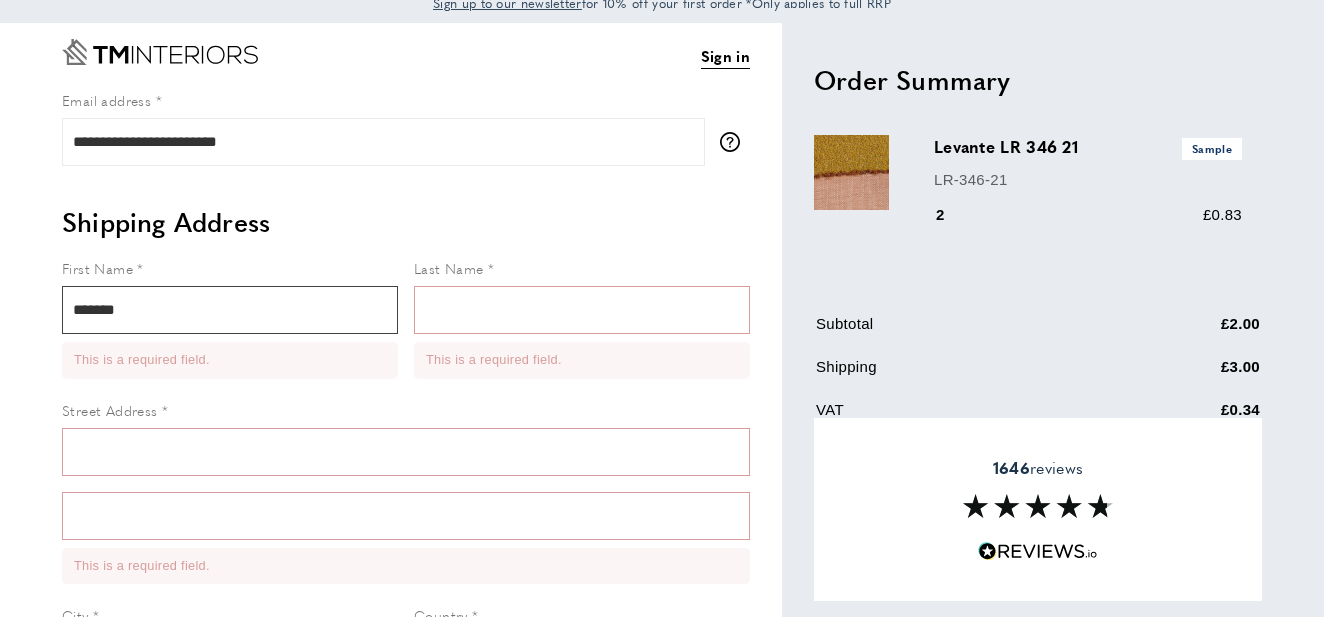 type on "******" 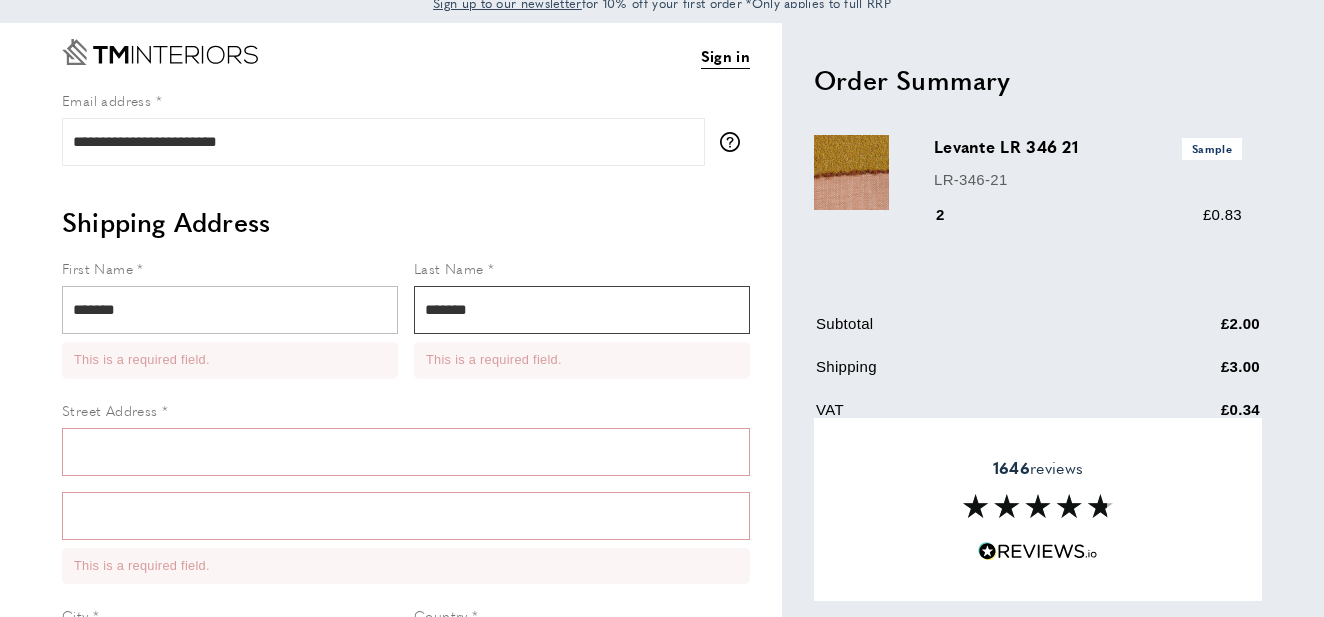 type on "******" 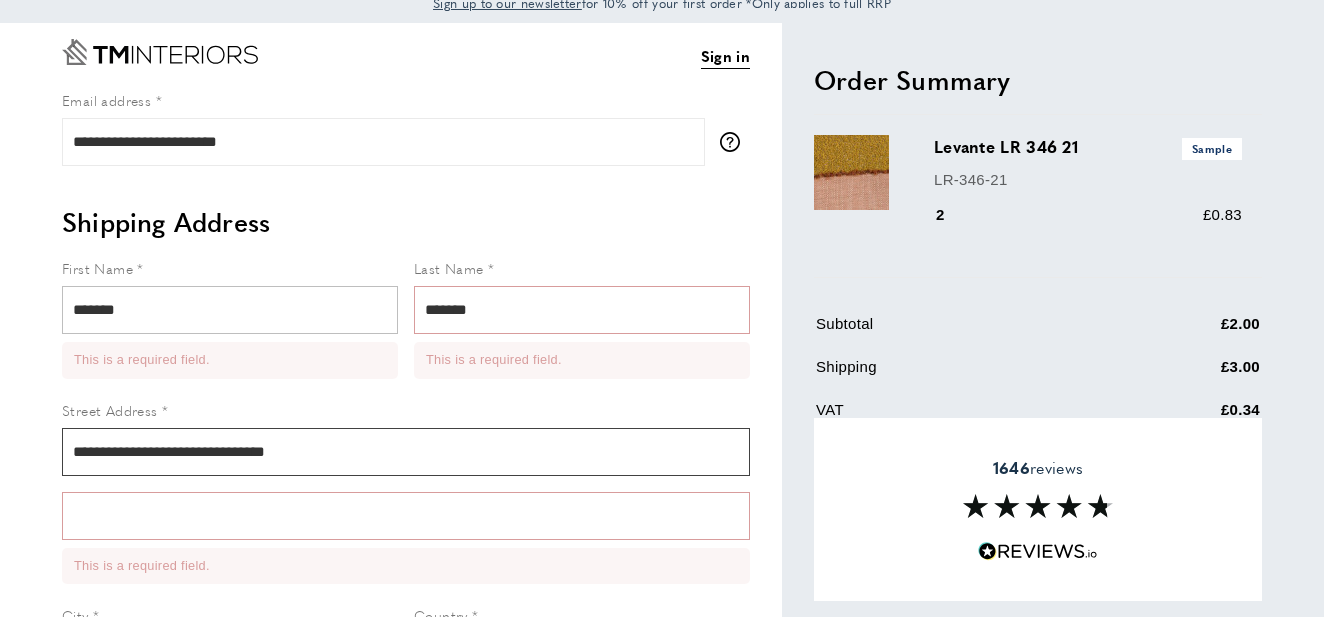 type on "**********" 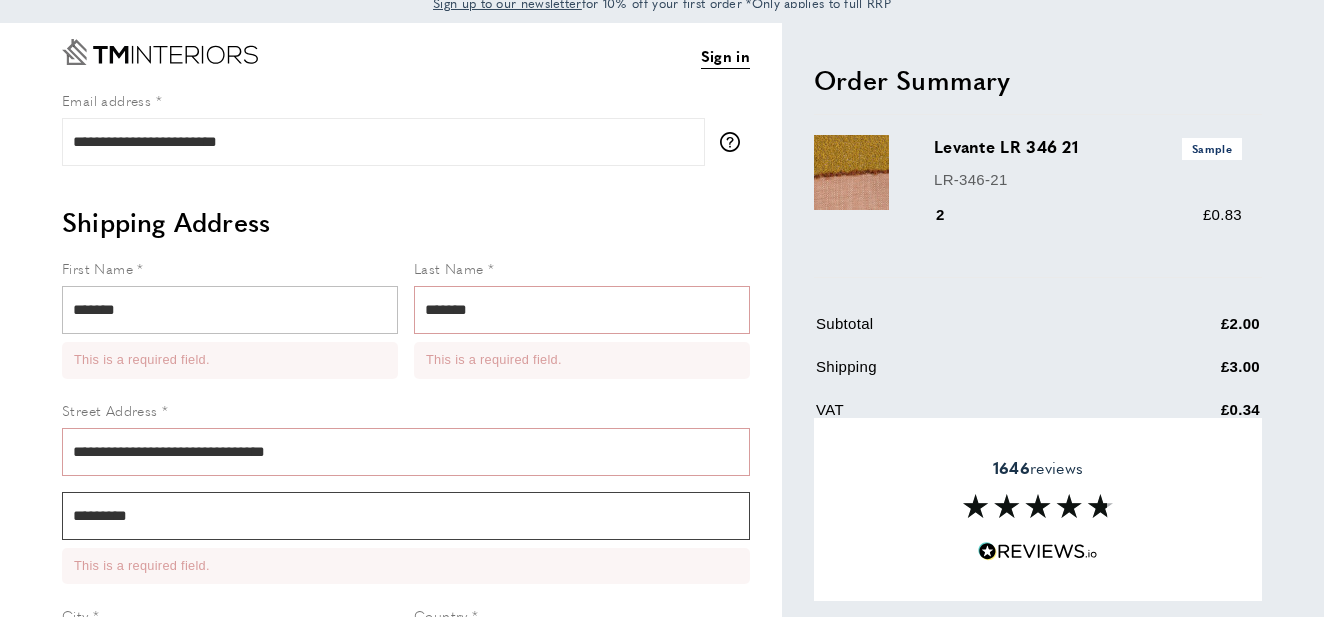 type on "********" 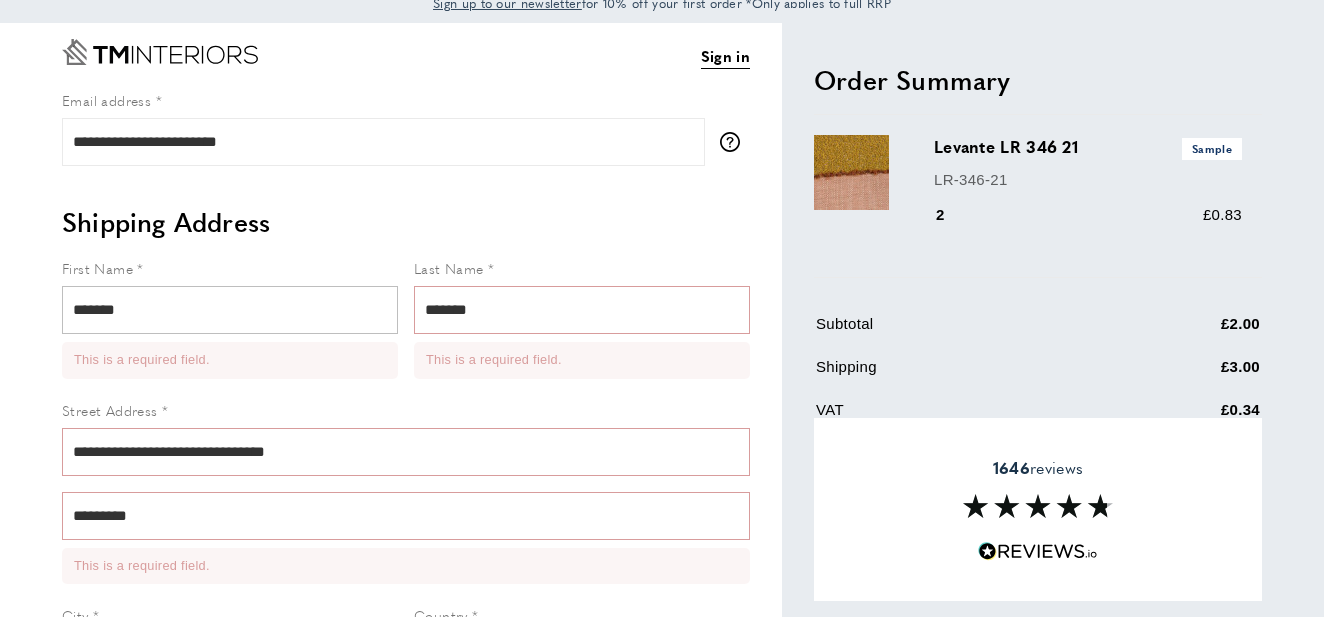 scroll, scrollTop: 363, scrollLeft: 0, axis: vertical 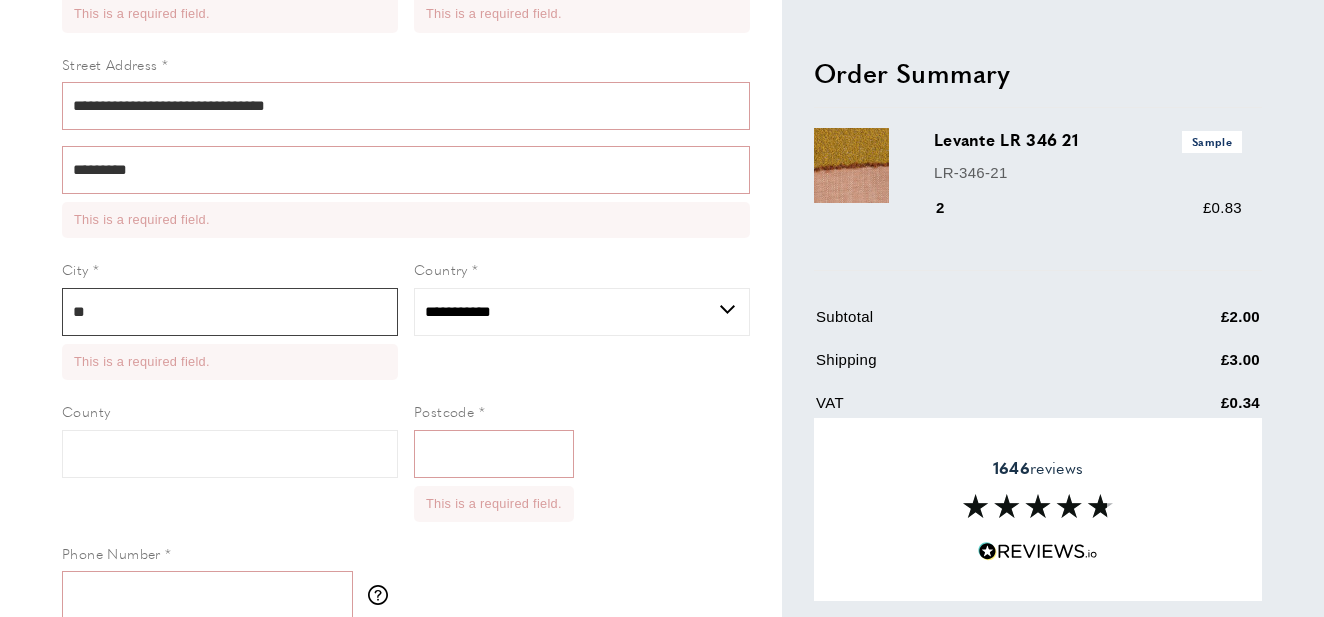 type on "*" 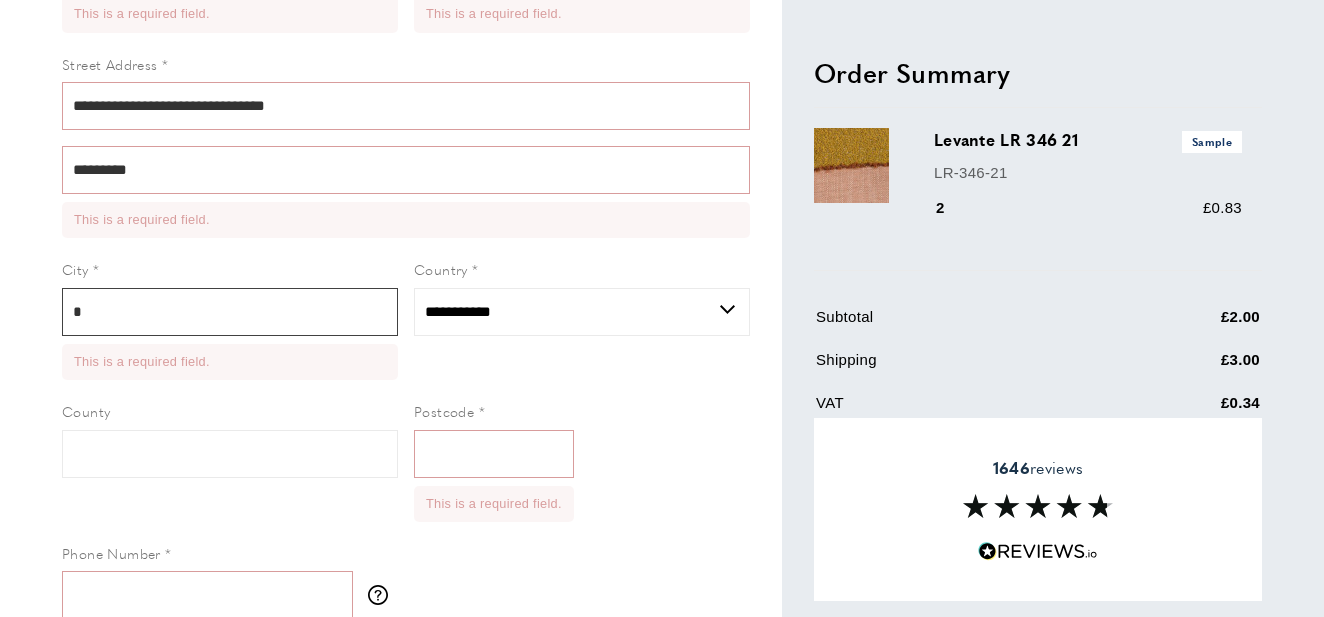 type 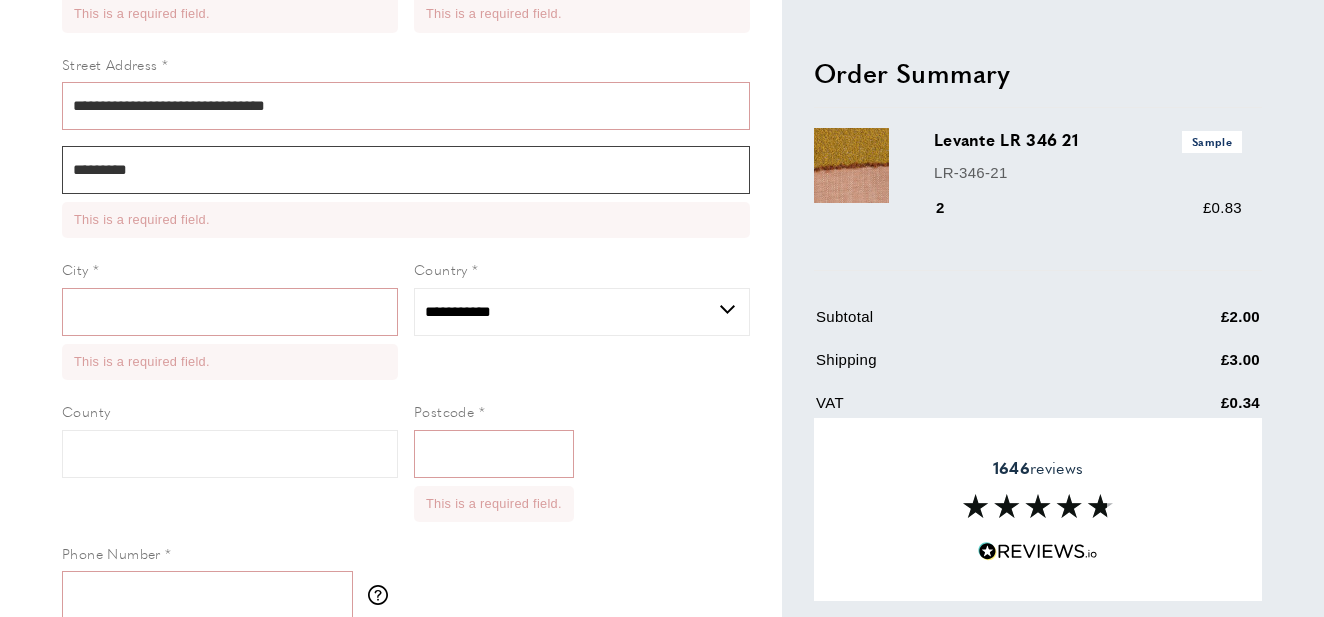drag, startPoint x: 144, startPoint y: 168, endPoint x: -1, endPoint y: 161, distance: 145.16887 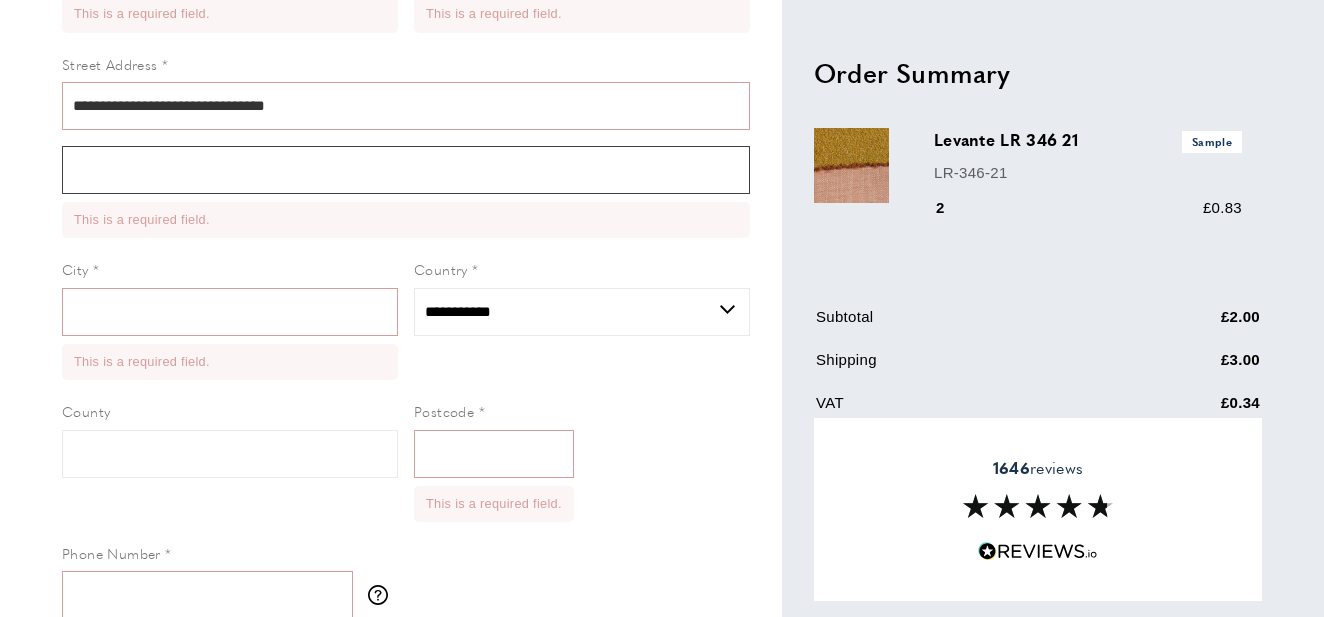 type on "******" 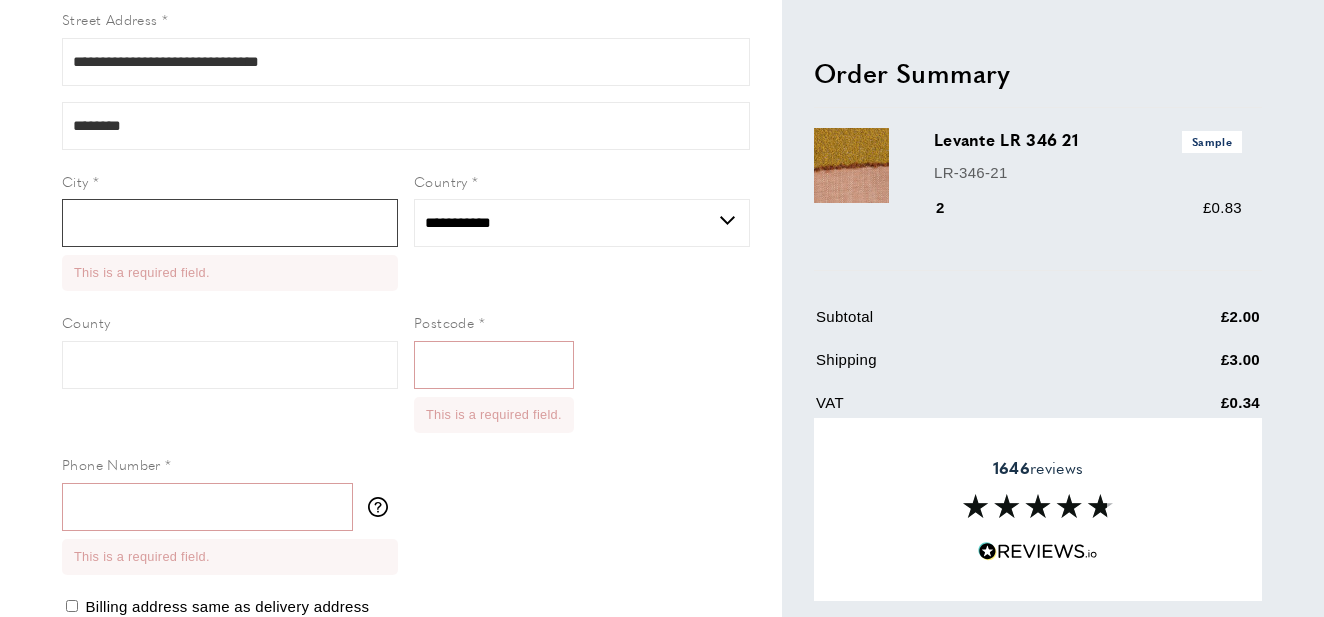 click on "City" at bounding box center (230, 223) 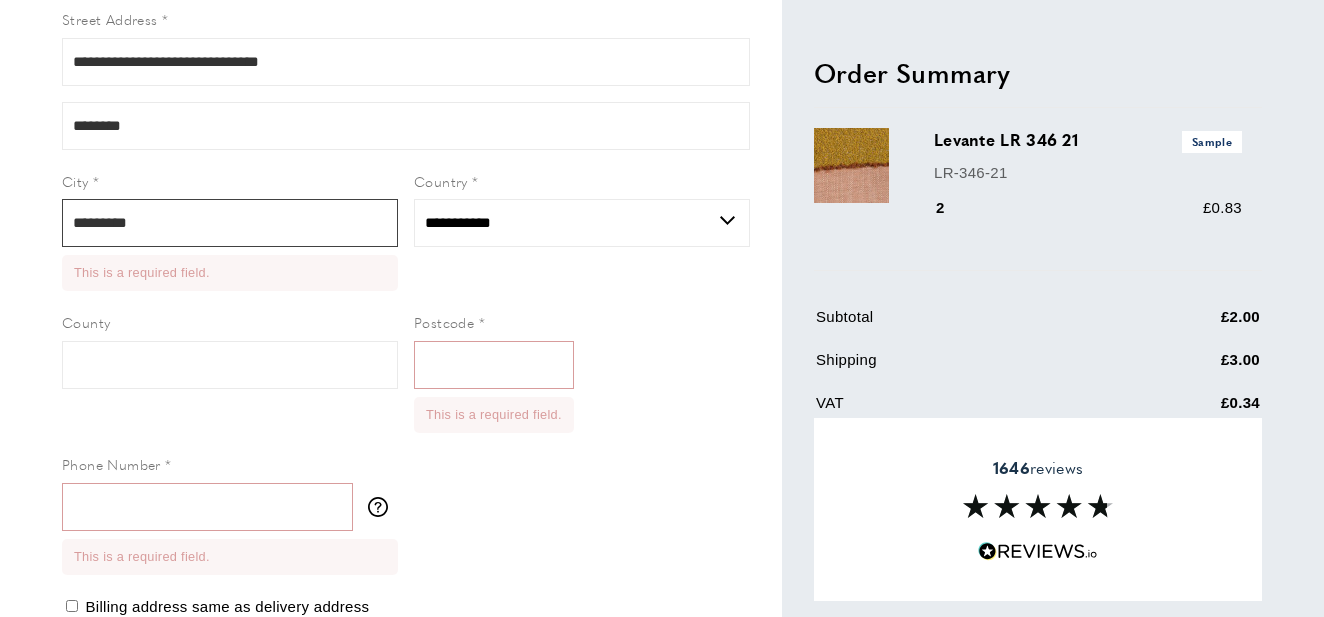 type on "********" 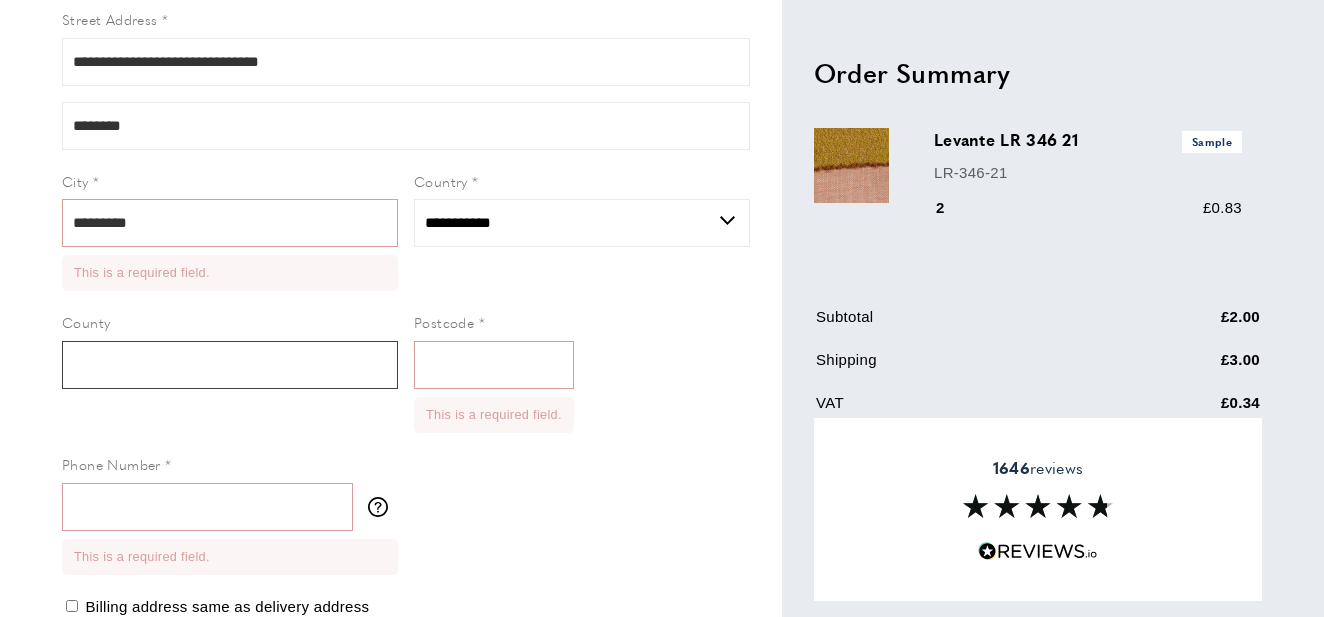 click on "County" at bounding box center [230, 365] 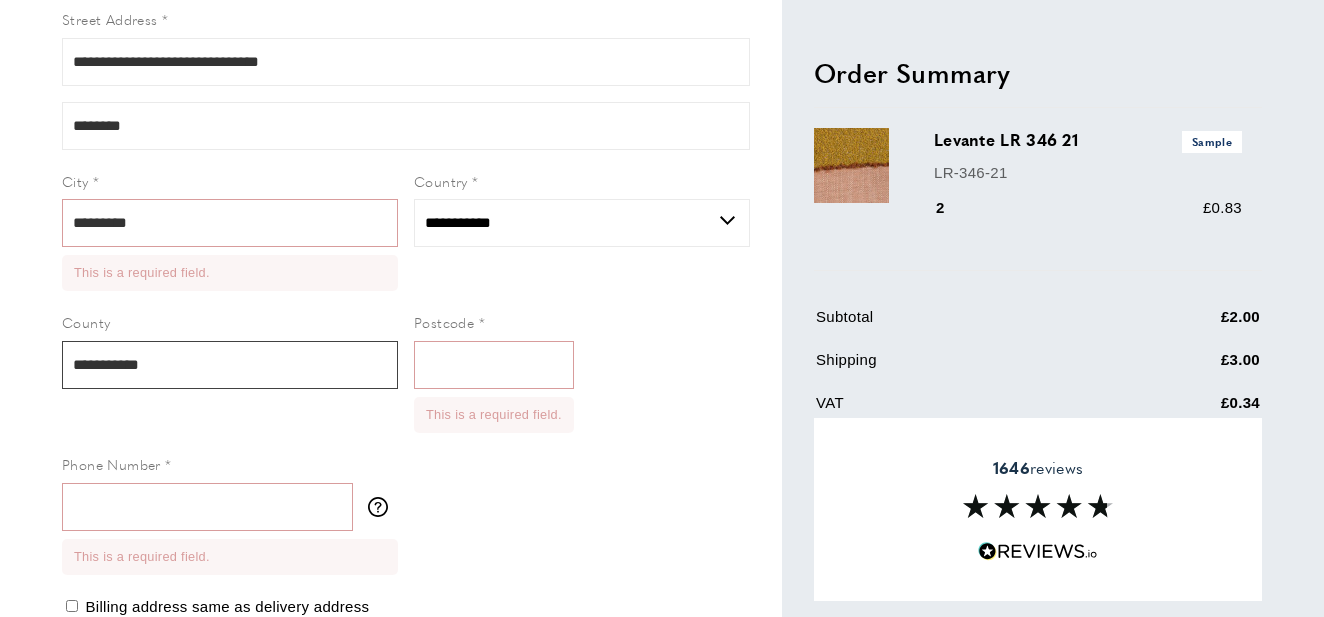 type on "**********" 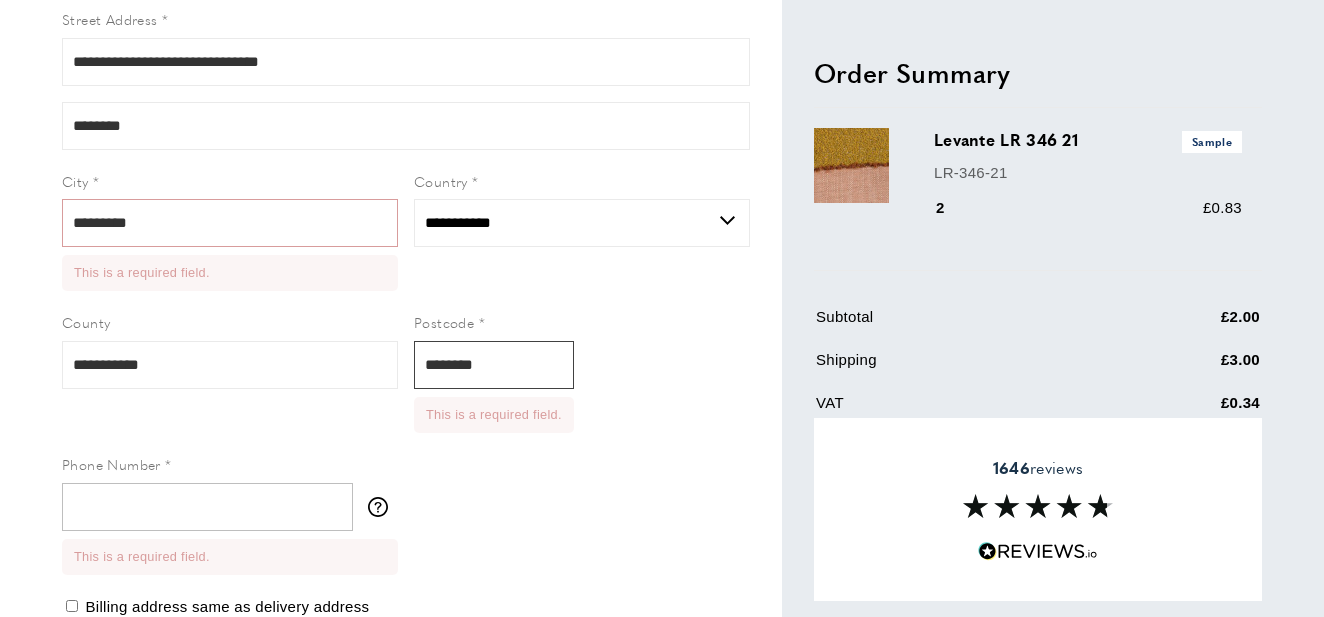 type on "********" 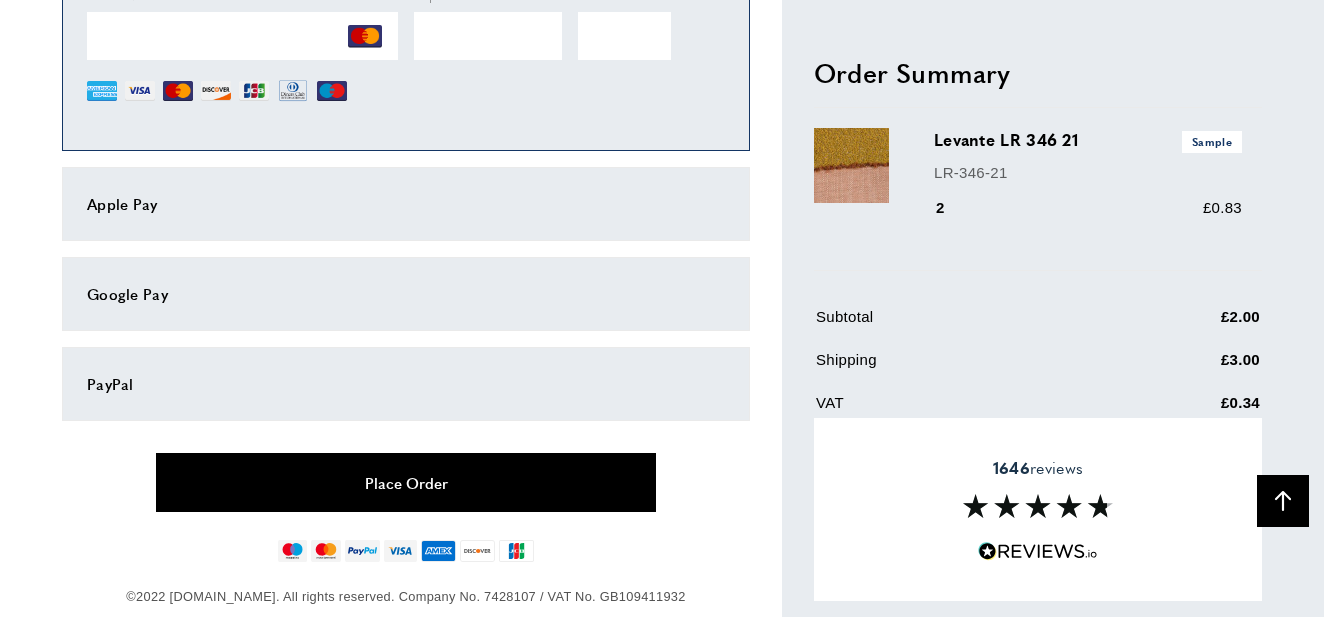 type on "**********" 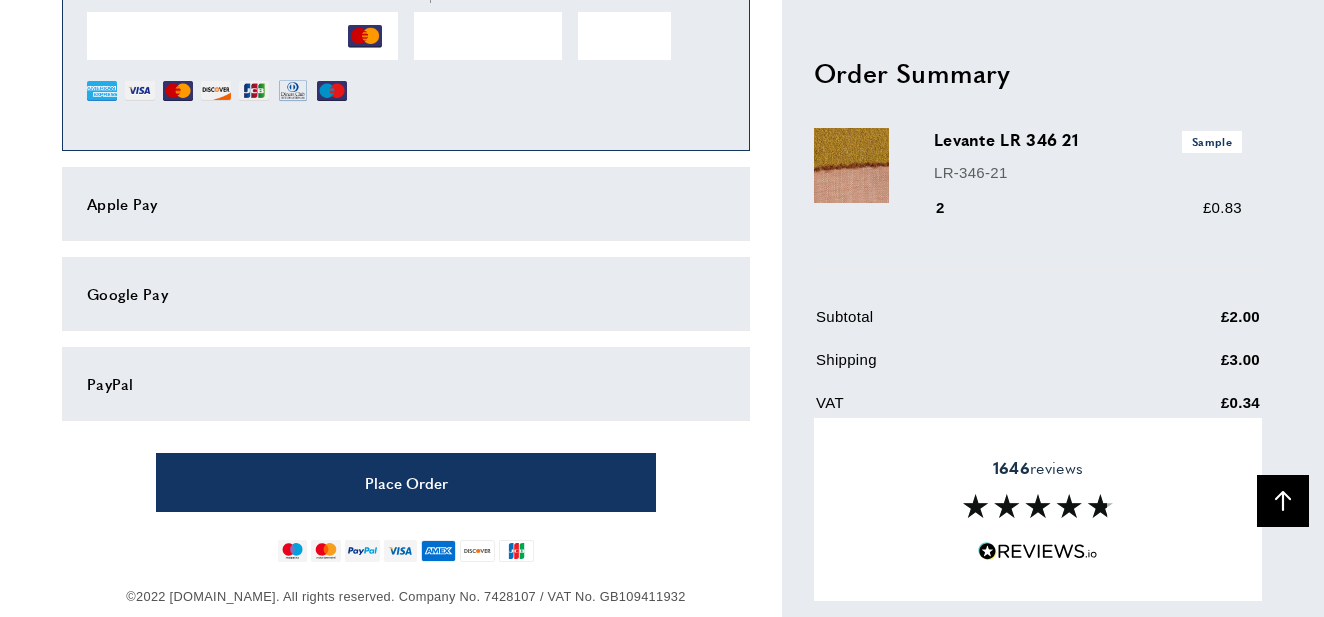 scroll, scrollTop: 1221, scrollLeft: 0, axis: vertical 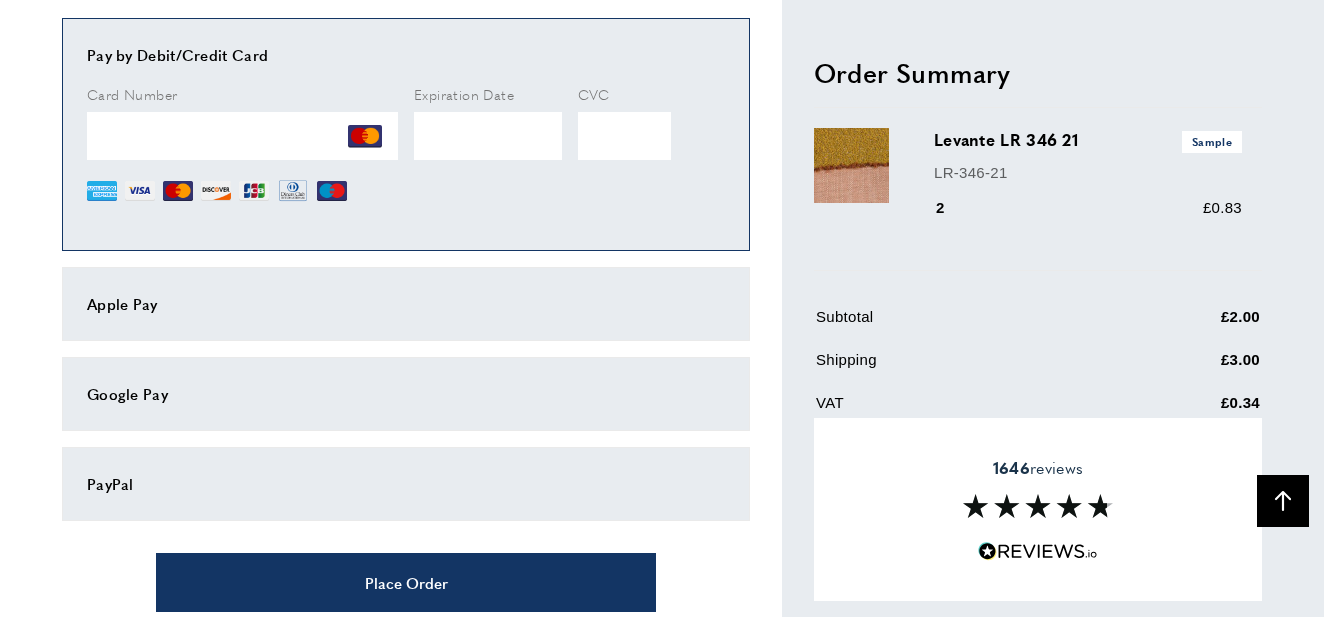 type on "********" 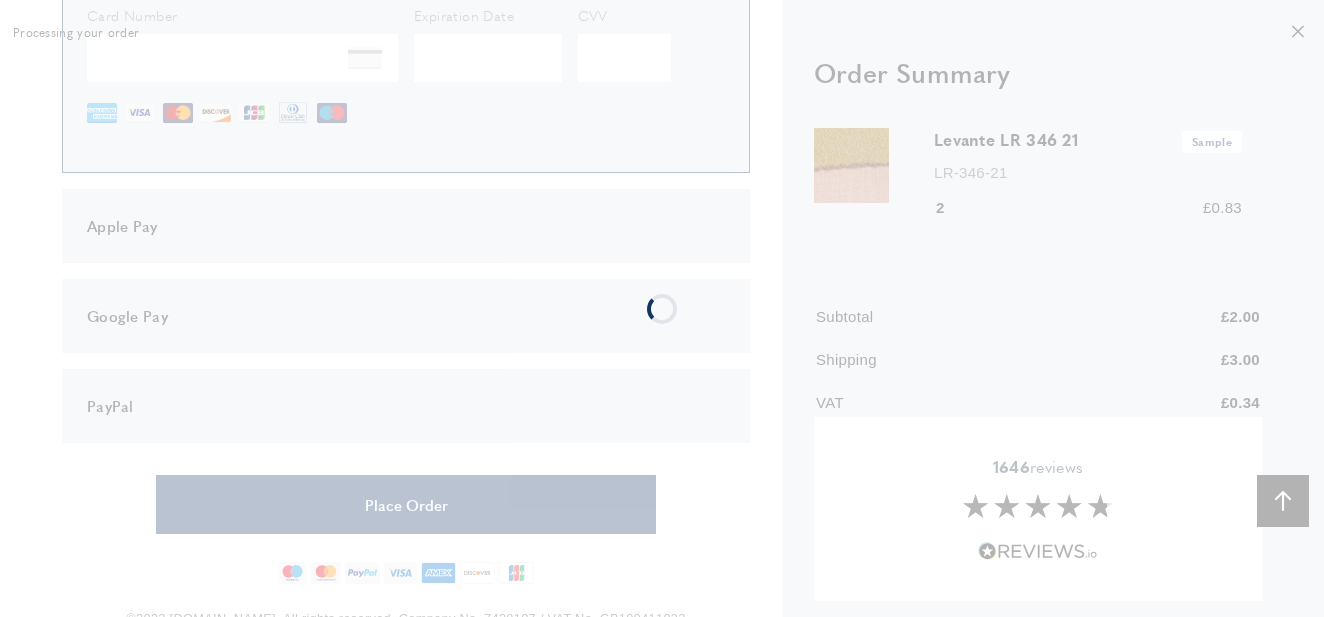 scroll, scrollTop: 0, scrollLeft: 0, axis: both 